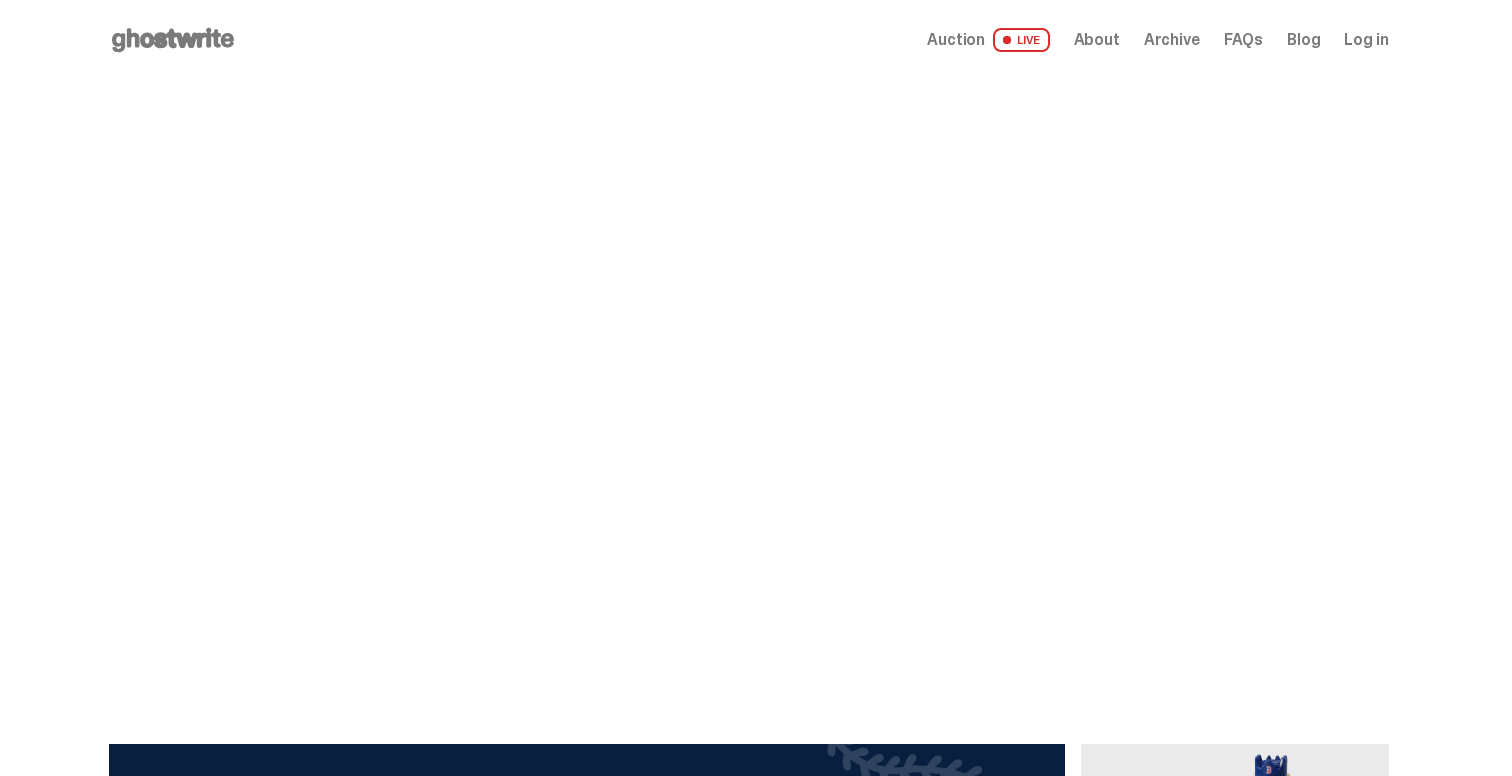 scroll, scrollTop: 0, scrollLeft: 0, axis: both 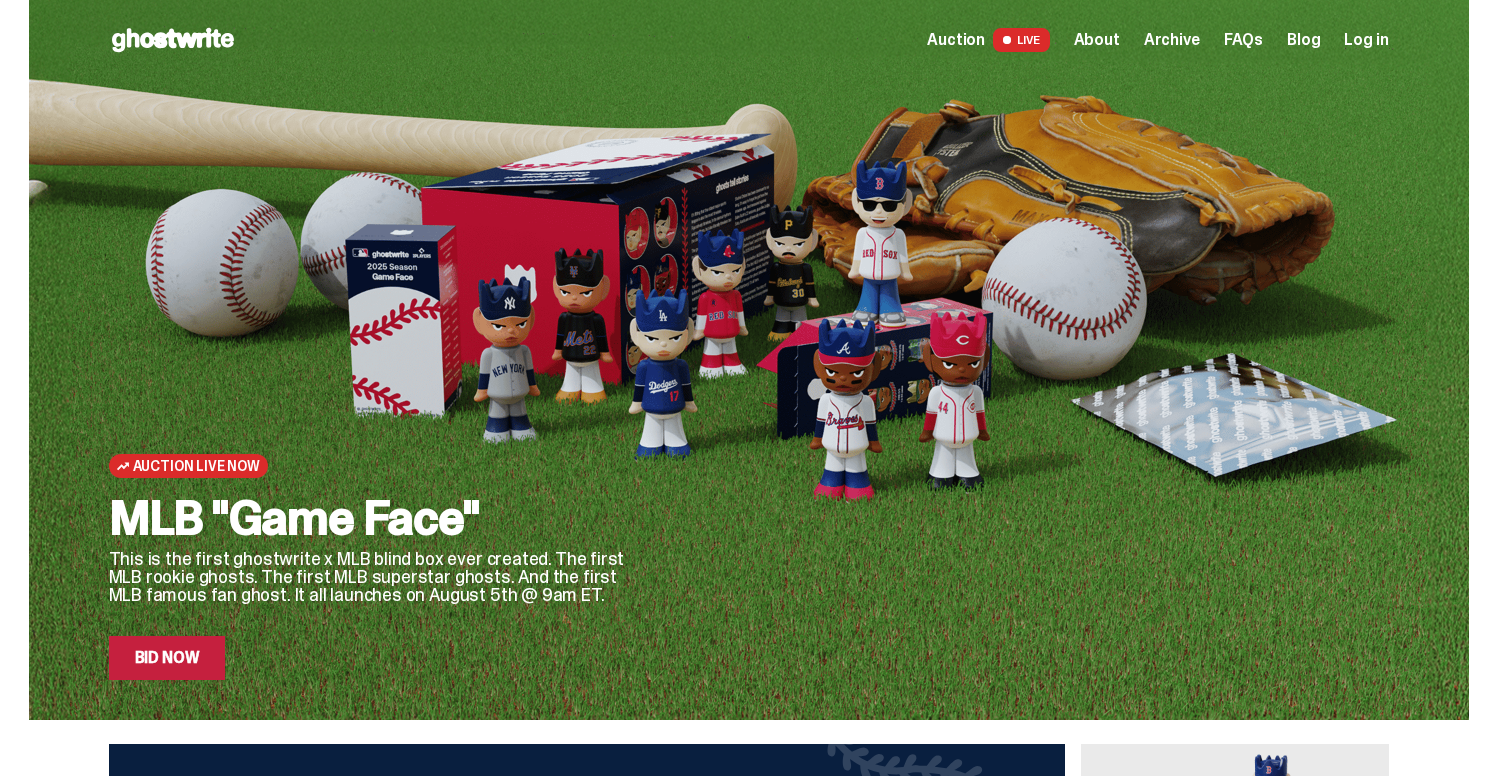 click on "Bid Now" at bounding box center [167, 658] 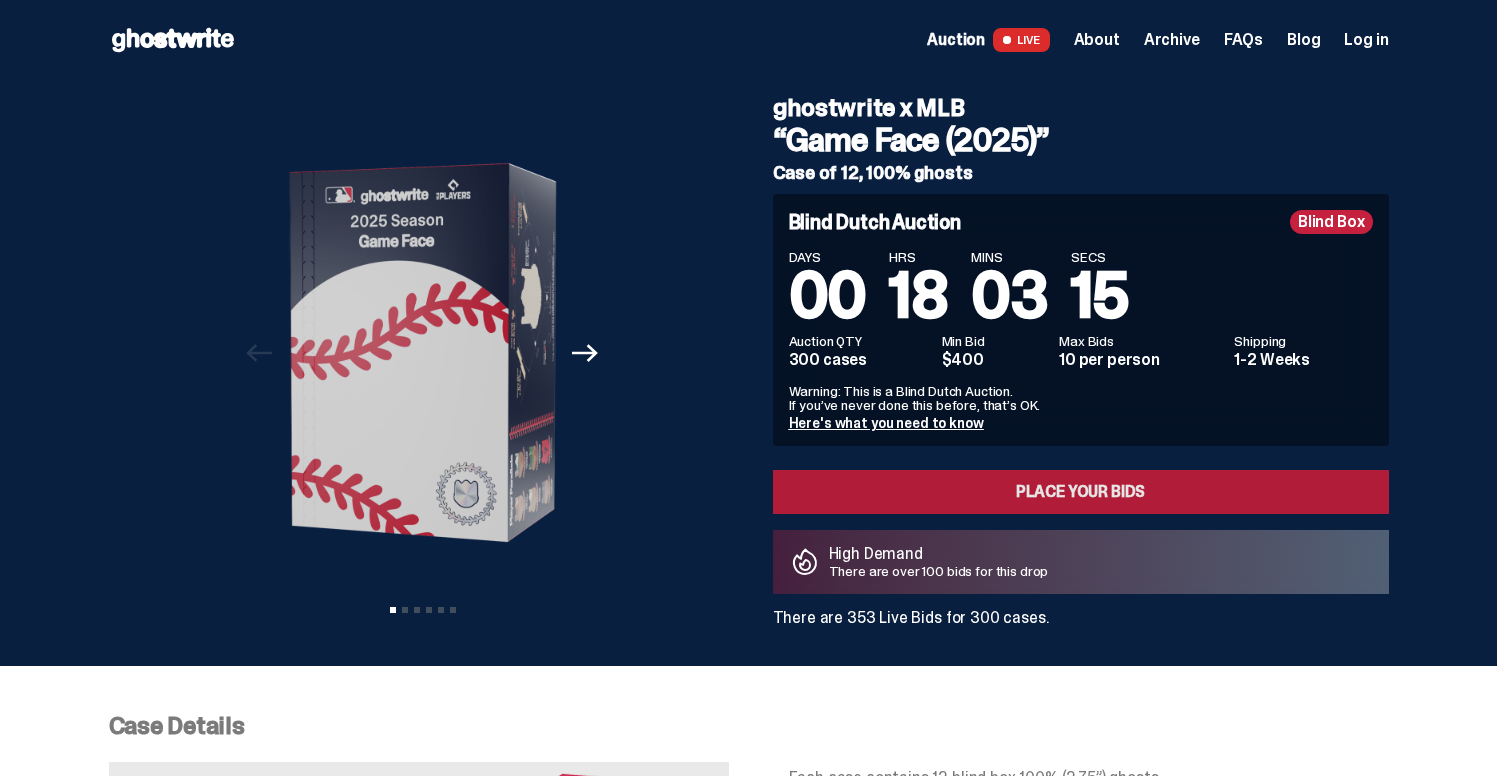 click on "Place your Bids" at bounding box center (1081, 492) 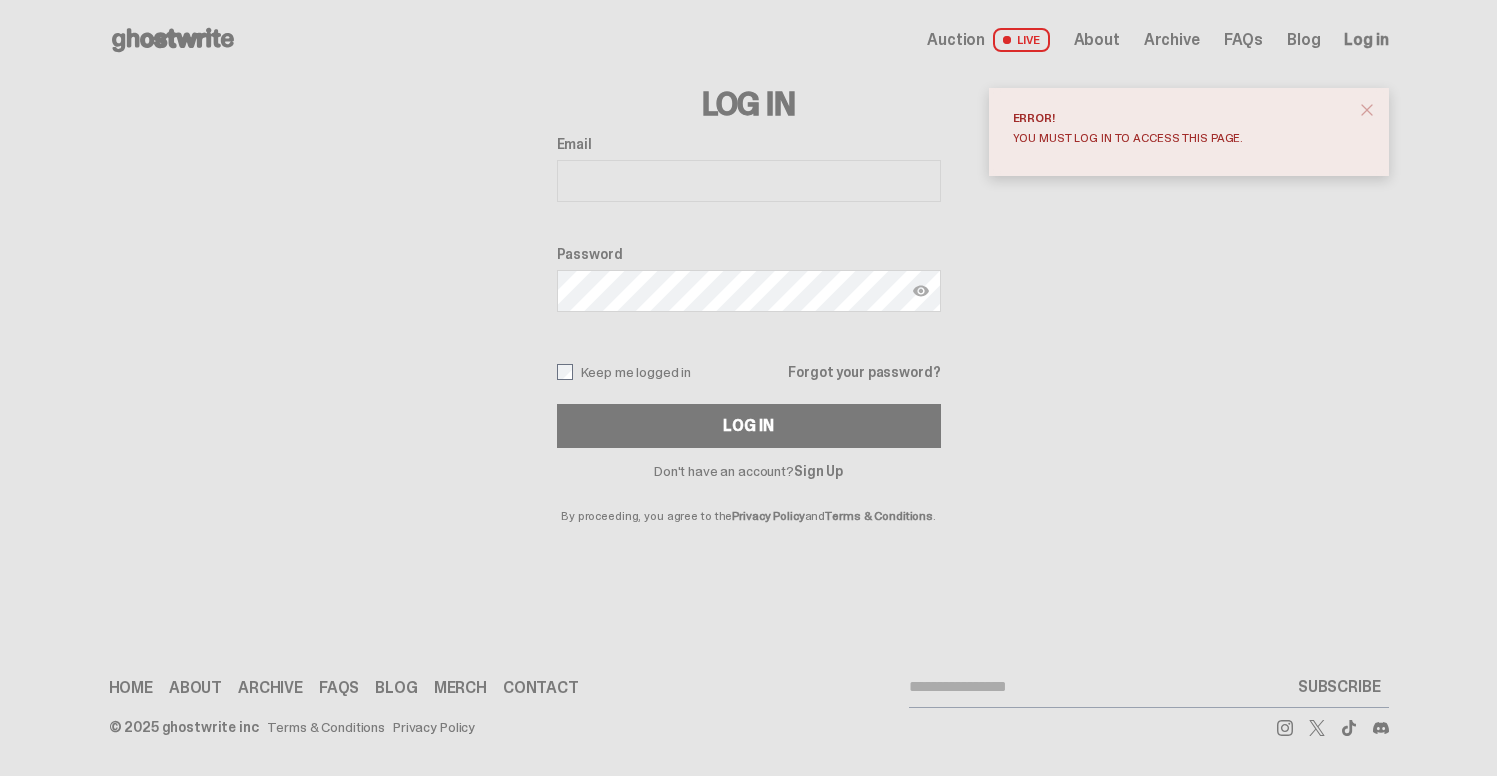 scroll, scrollTop: 0, scrollLeft: 0, axis: both 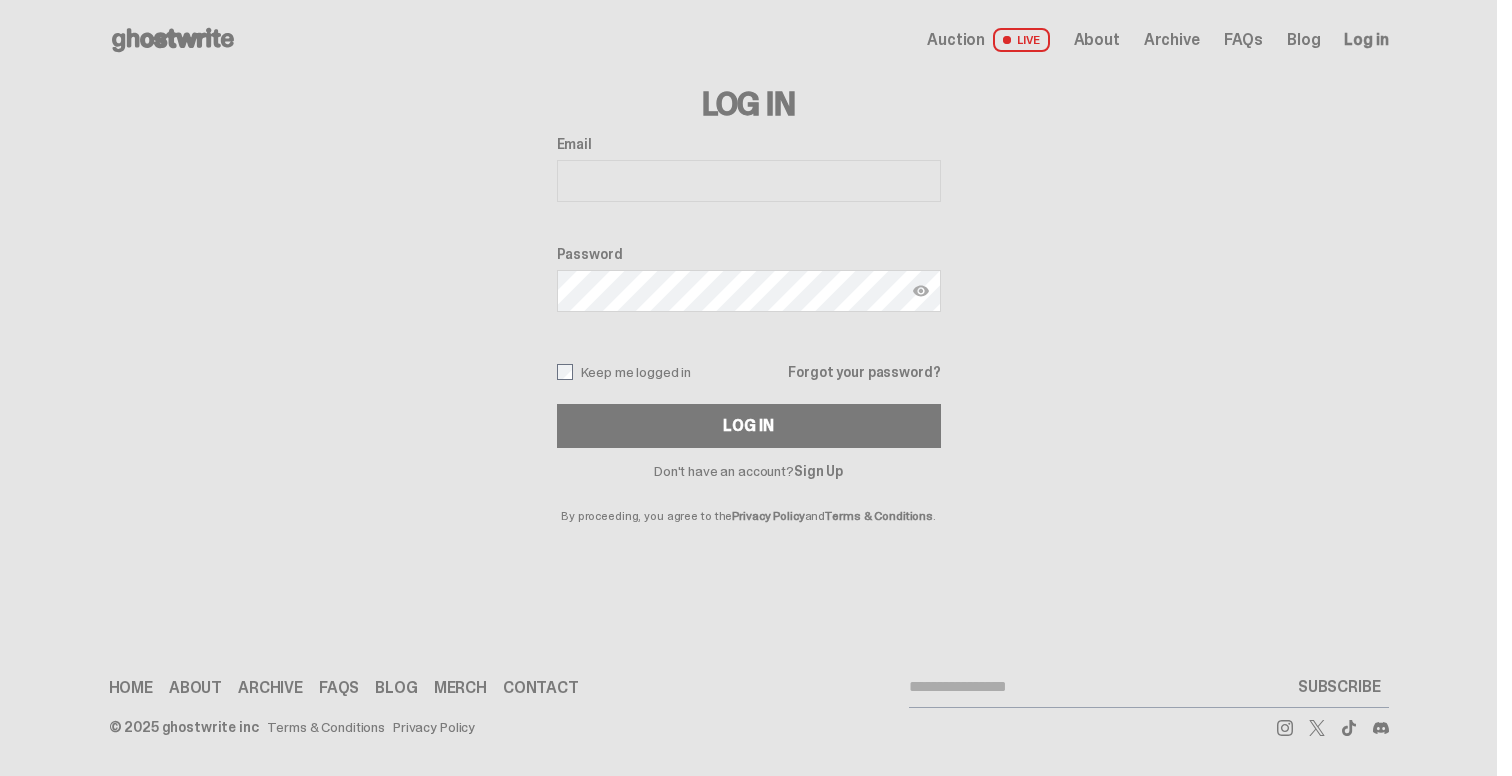 click on "Log in" at bounding box center (1366, 40) 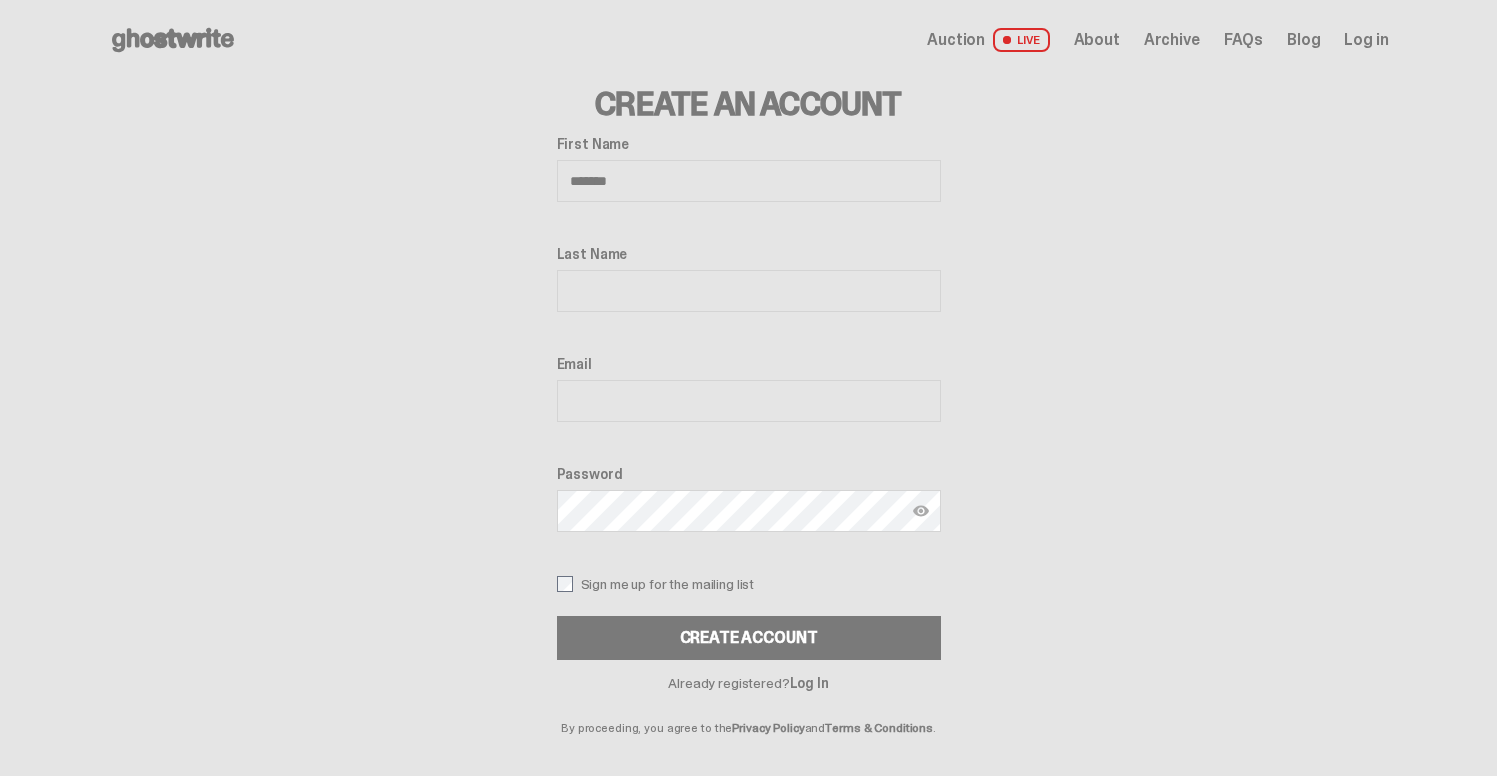 type on "*******" 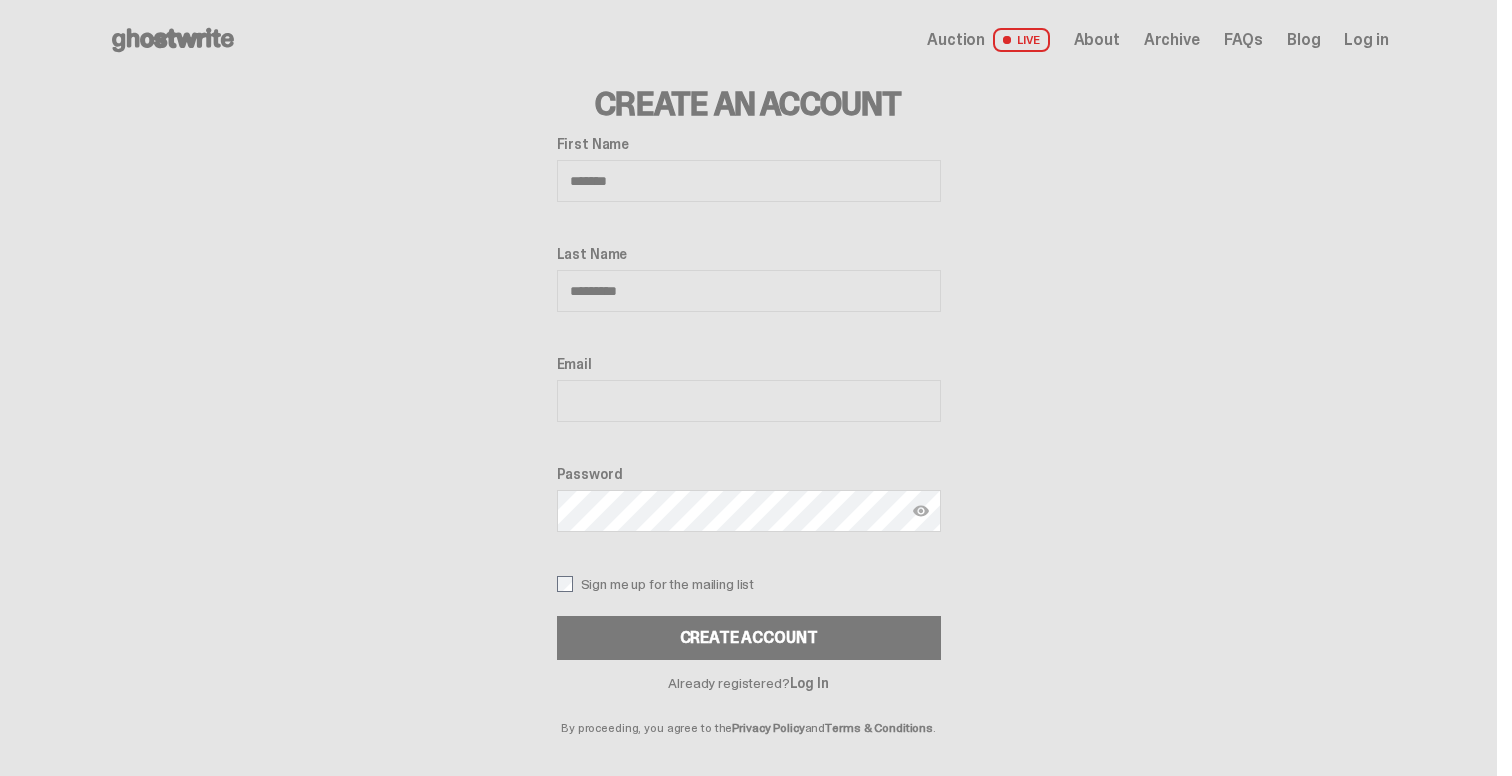 type on "*********" 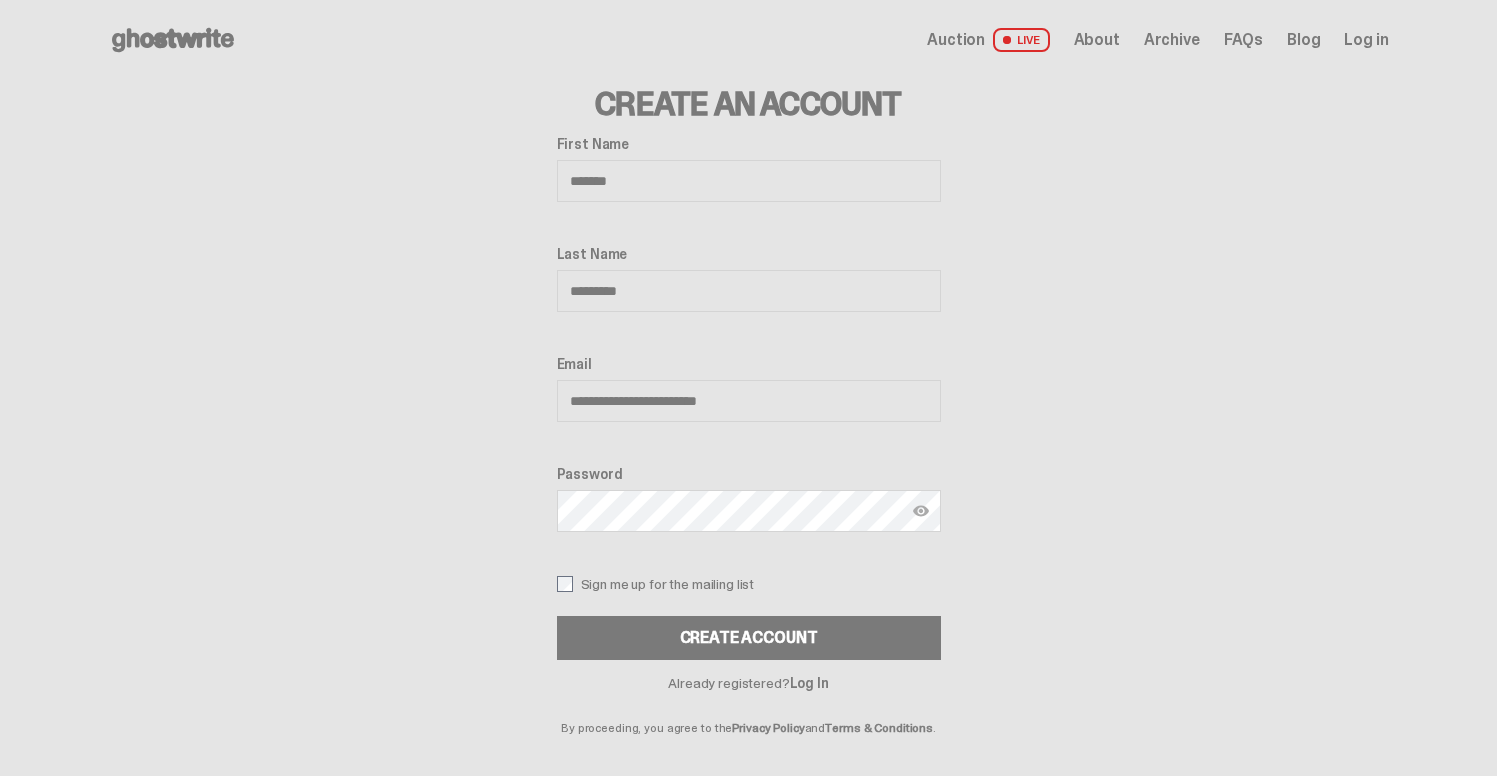 type on "**********" 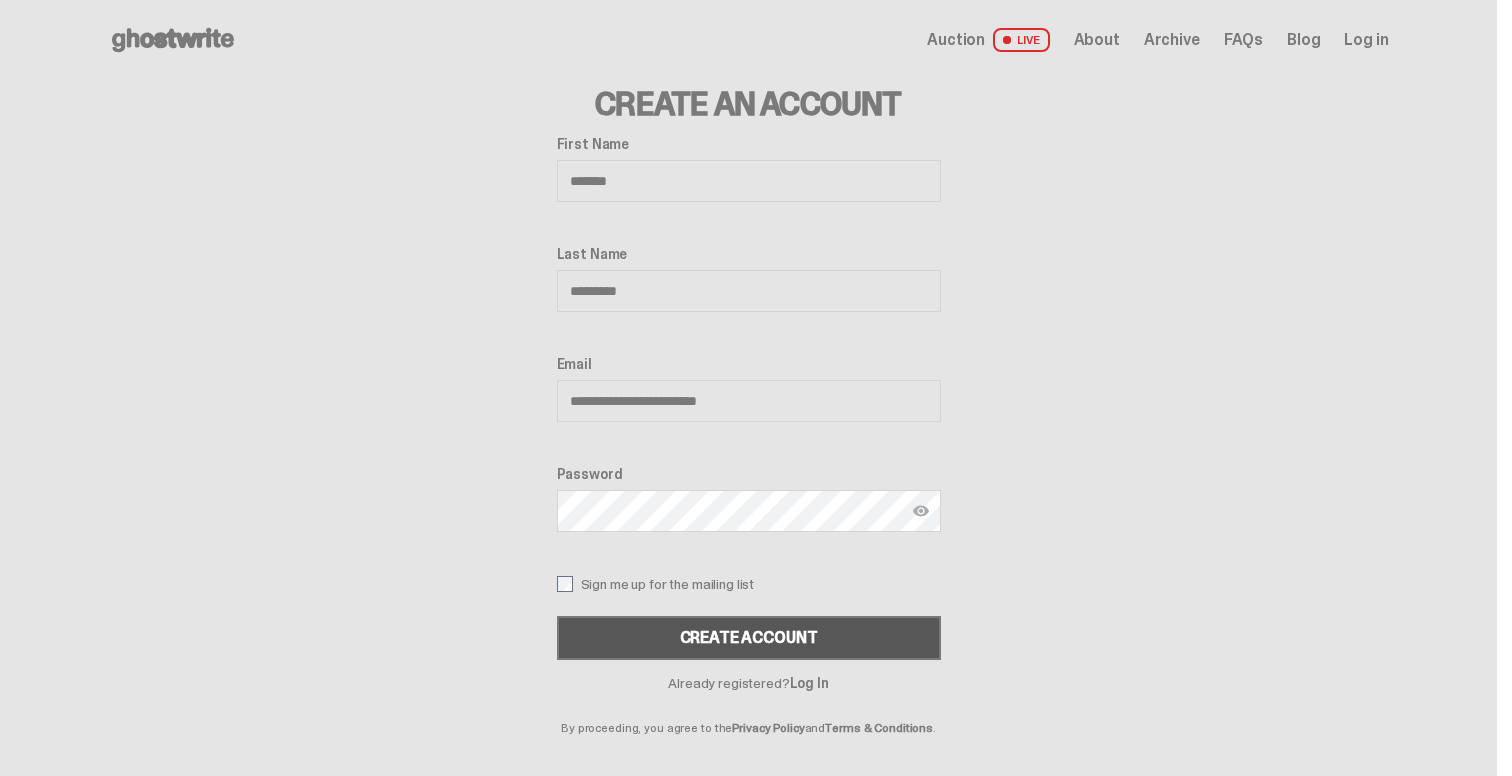 click on "Create Account" at bounding box center [749, 638] 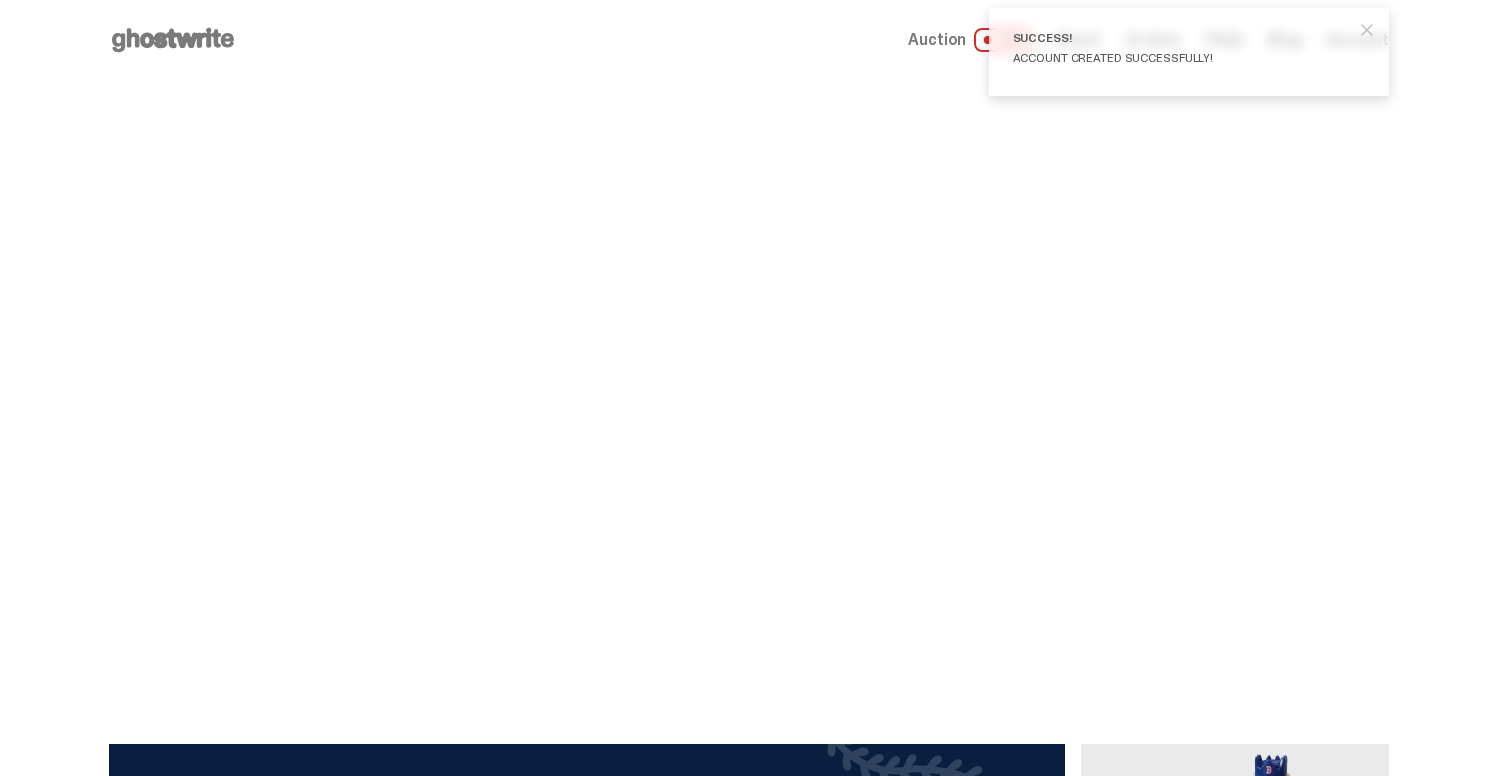 scroll, scrollTop: 0, scrollLeft: 0, axis: both 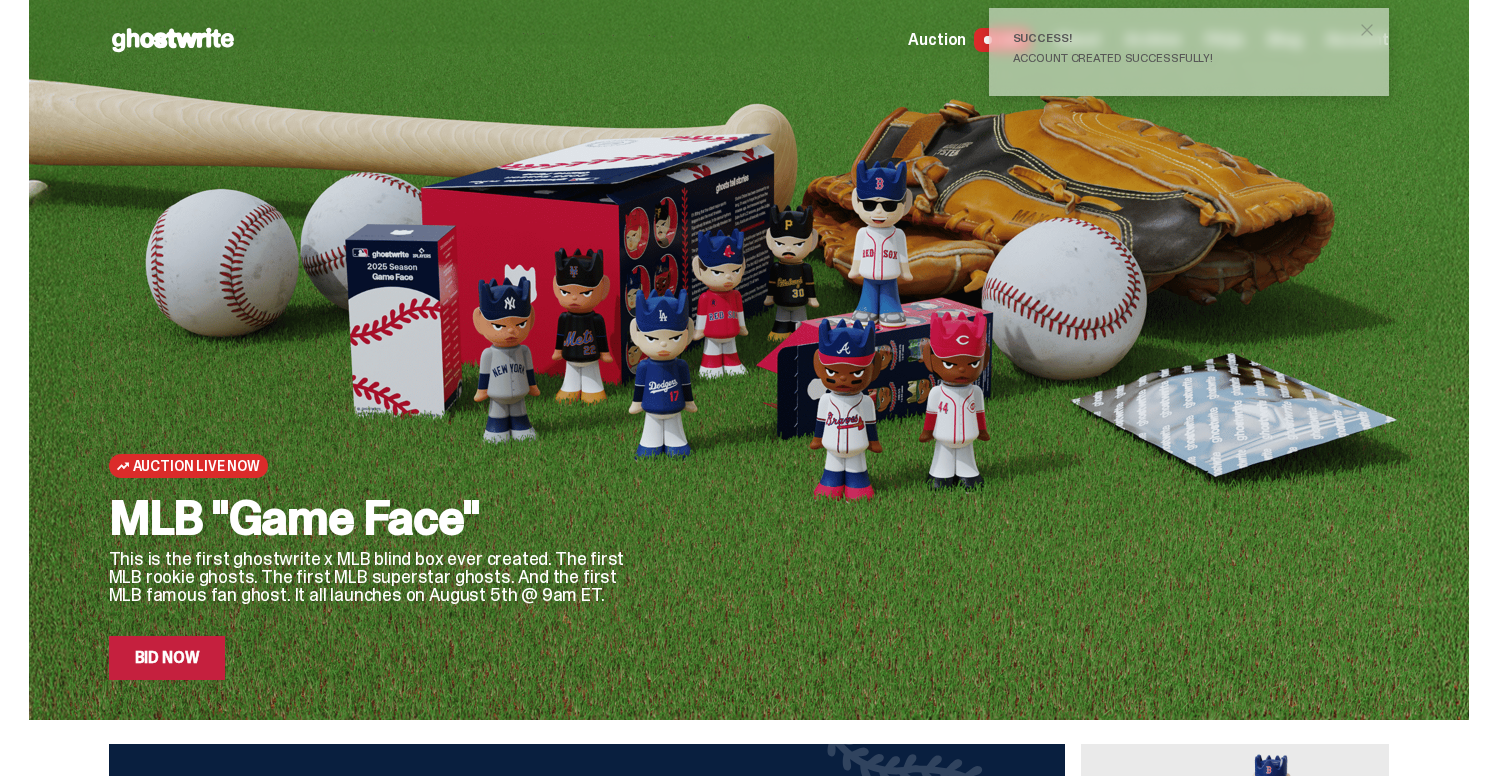 click on "Bid Now" at bounding box center [167, 658] 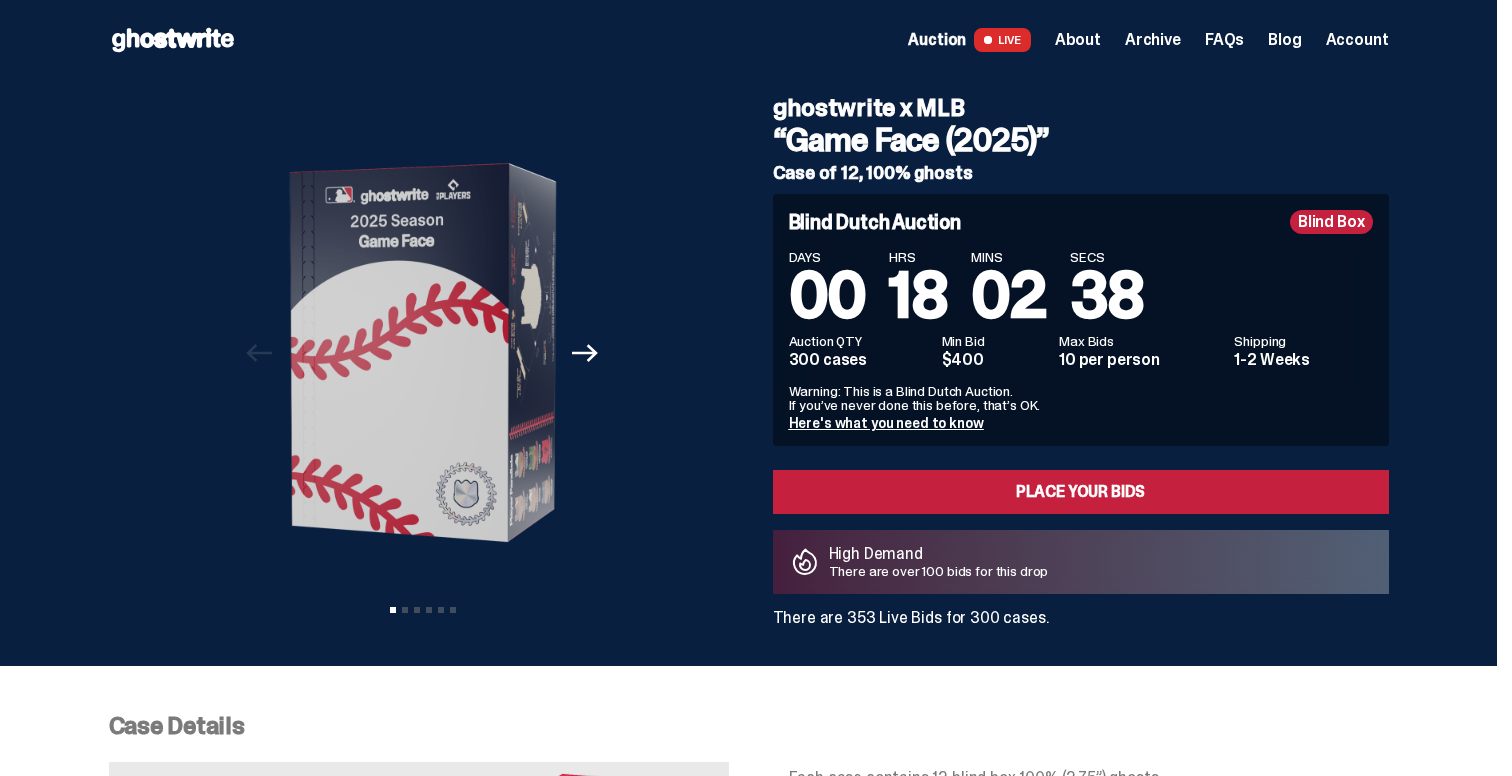 click on "There are over 100 bids for this drop" at bounding box center [939, 571] 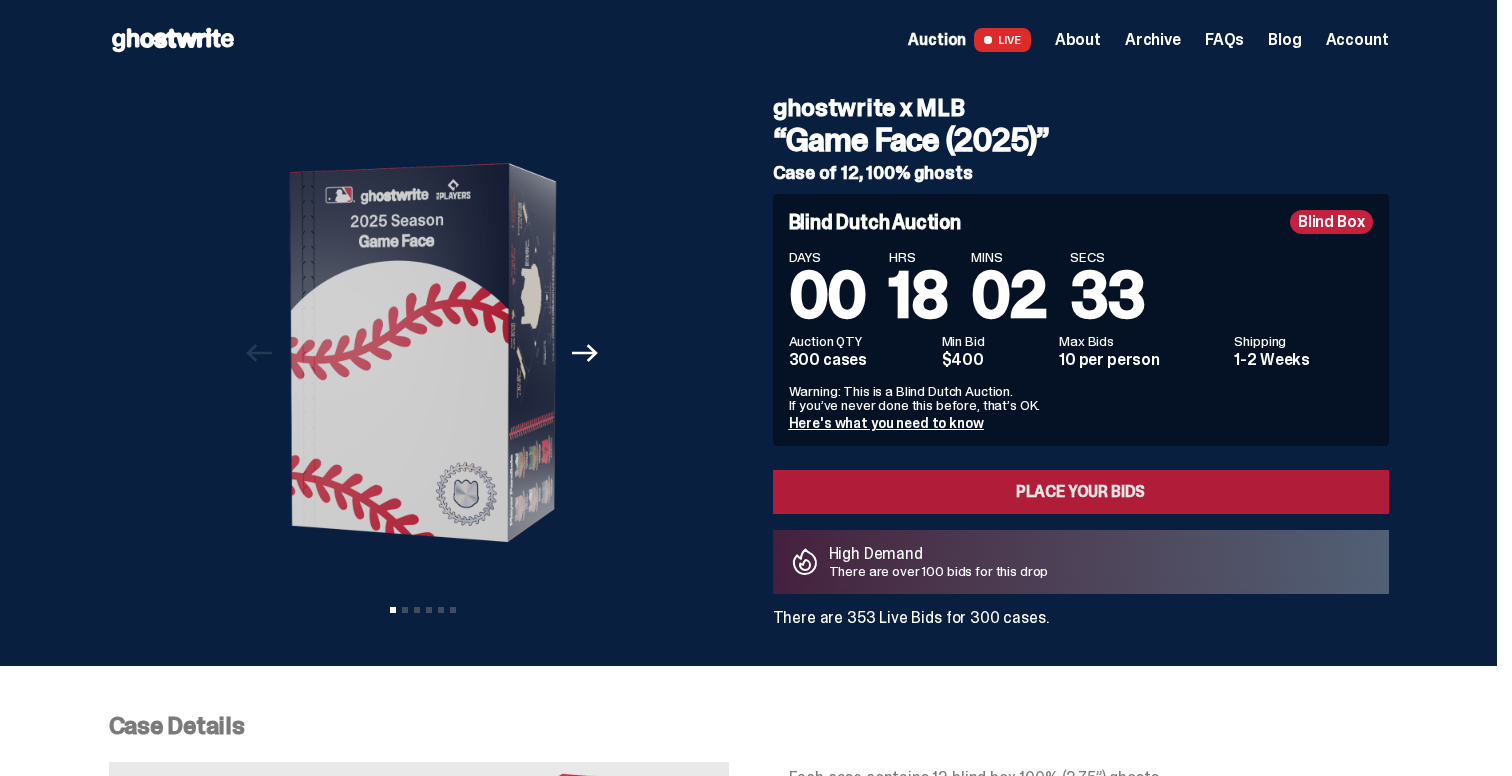 click on "Place your Bids" at bounding box center [1081, 492] 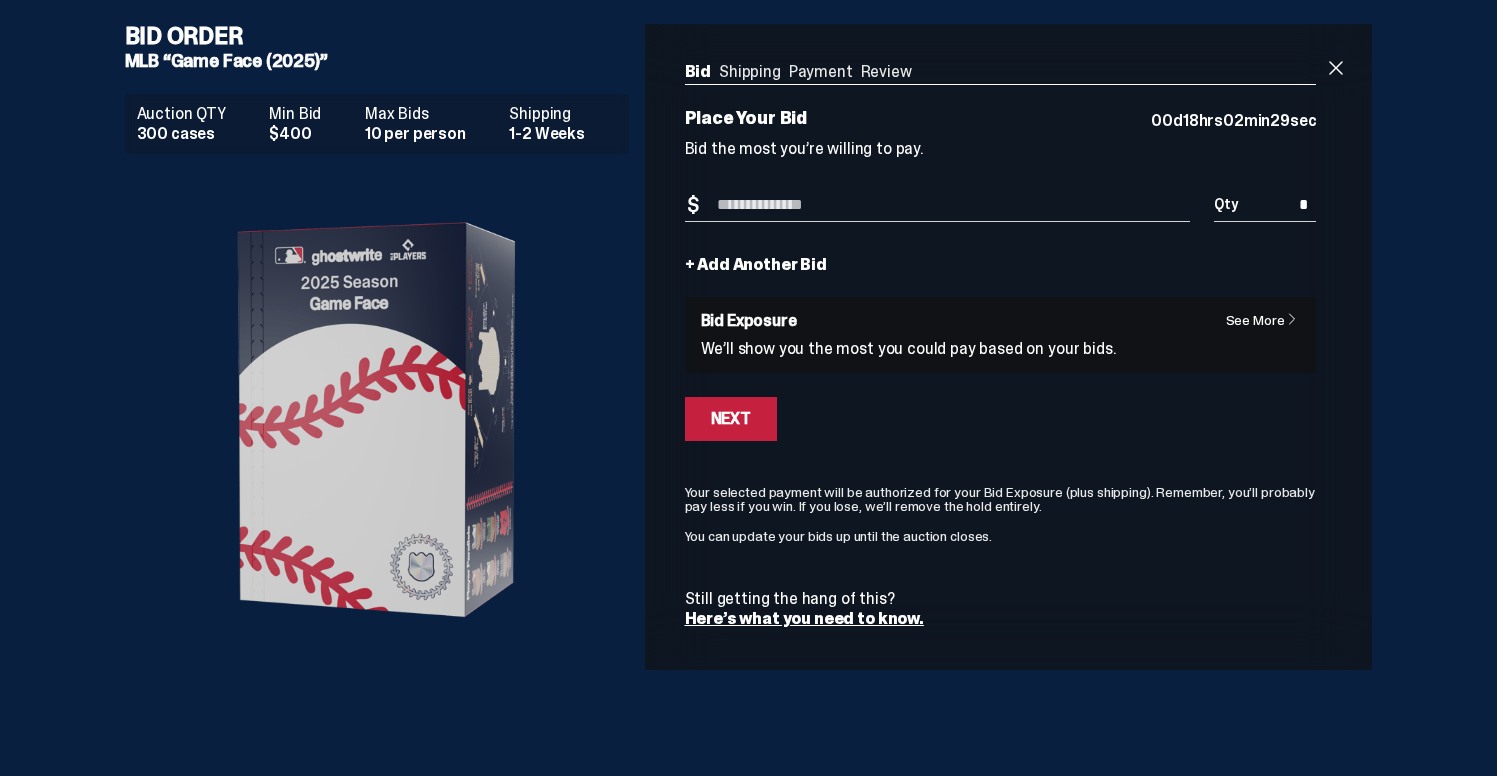 click at bounding box center [376, 420] 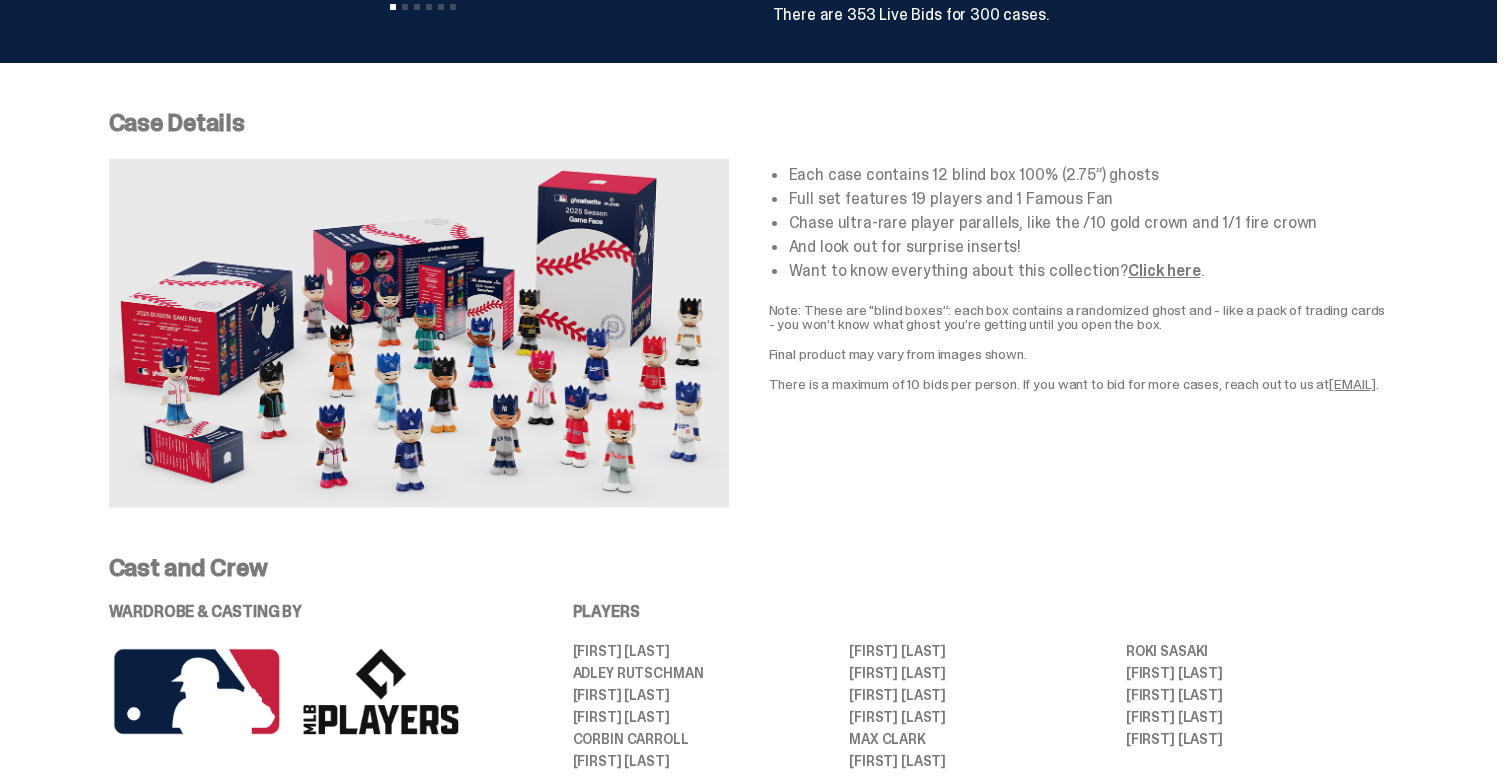 scroll, scrollTop: 601, scrollLeft: 0, axis: vertical 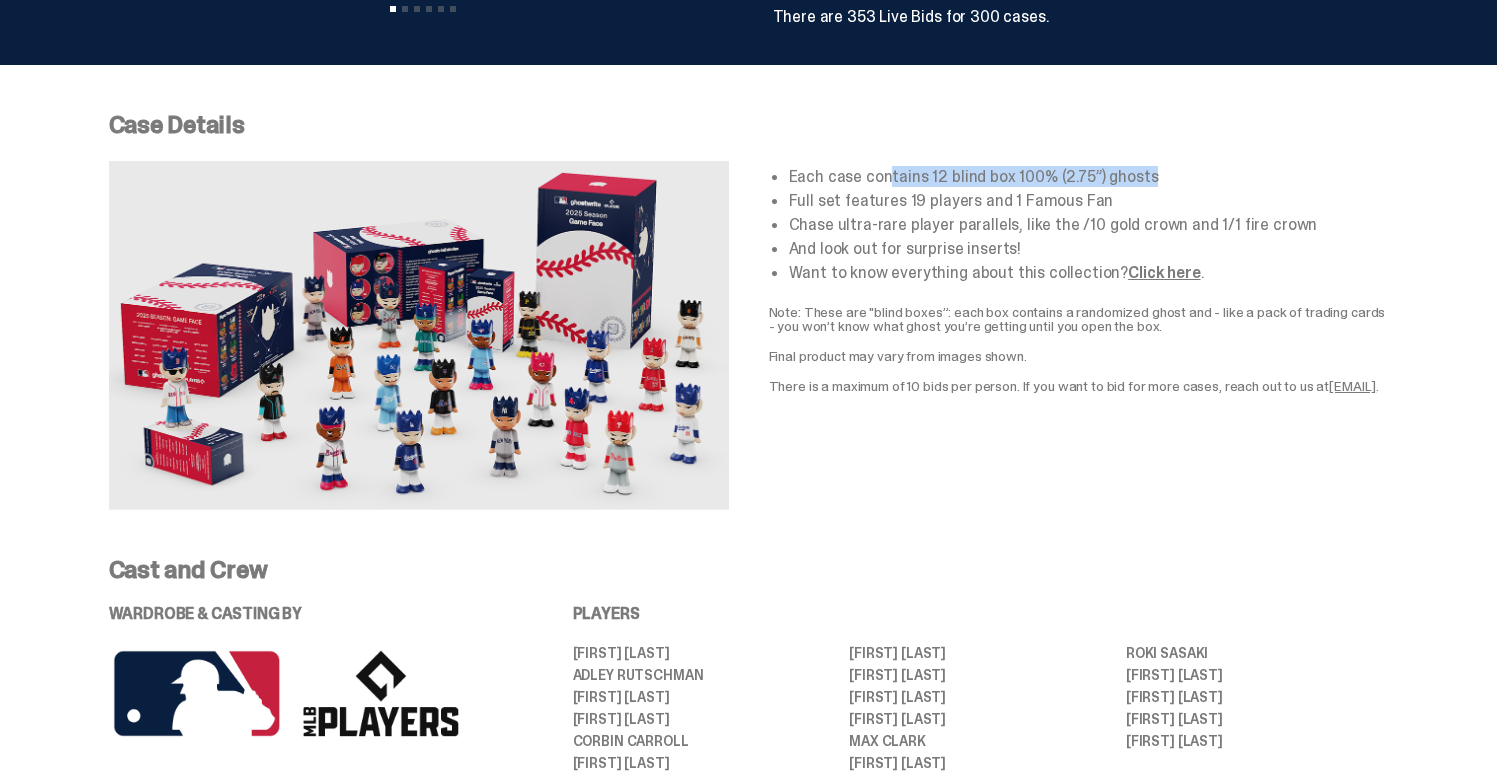 drag, startPoint x: 896, startPoint y: 176, endPoint x: 1154, endPoint y: 178, distance: 258.00775 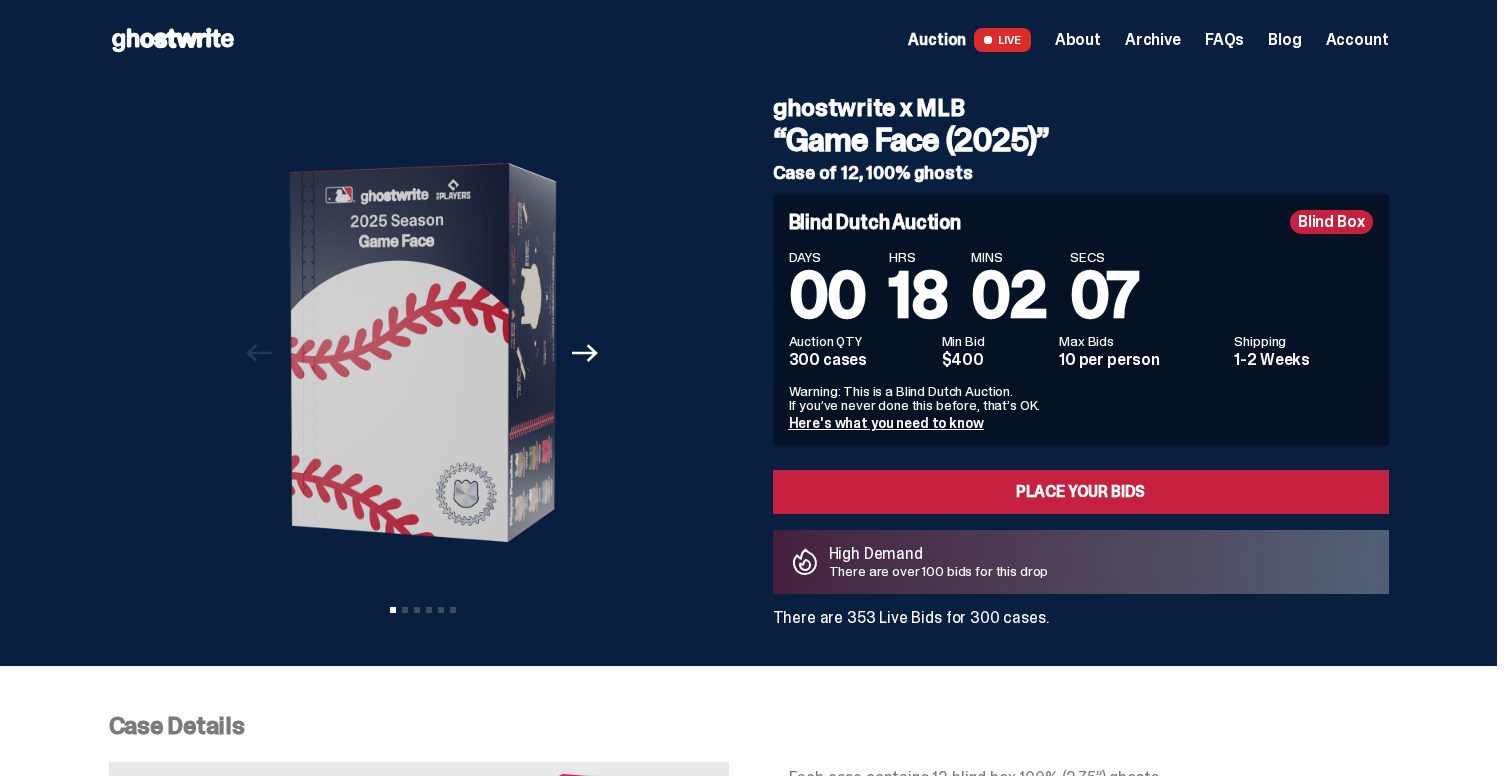 scroll, scrollTop: 0, scrollLeft: 0, axis: both 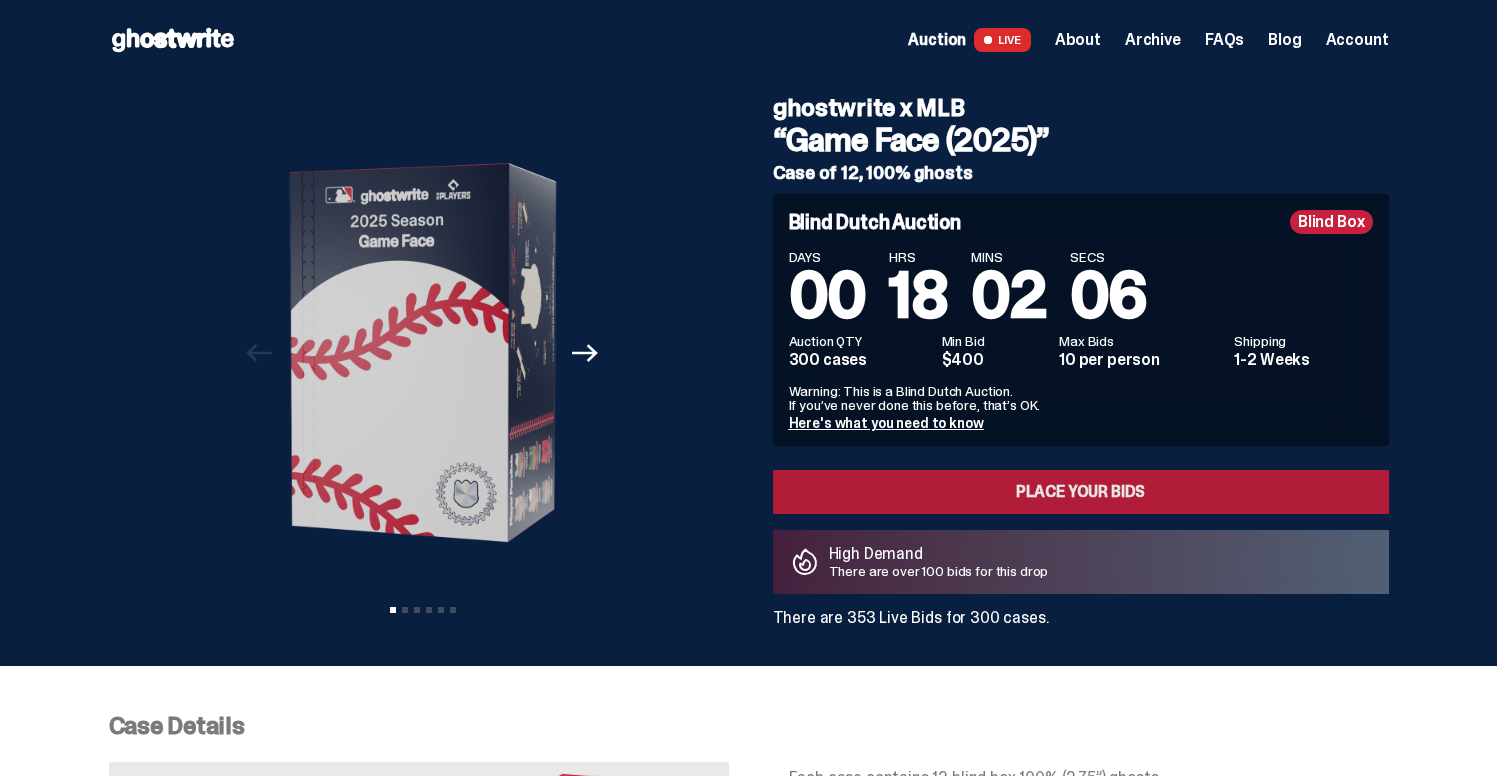 click on "Place your Bids" at bounding box center (1081, 492) 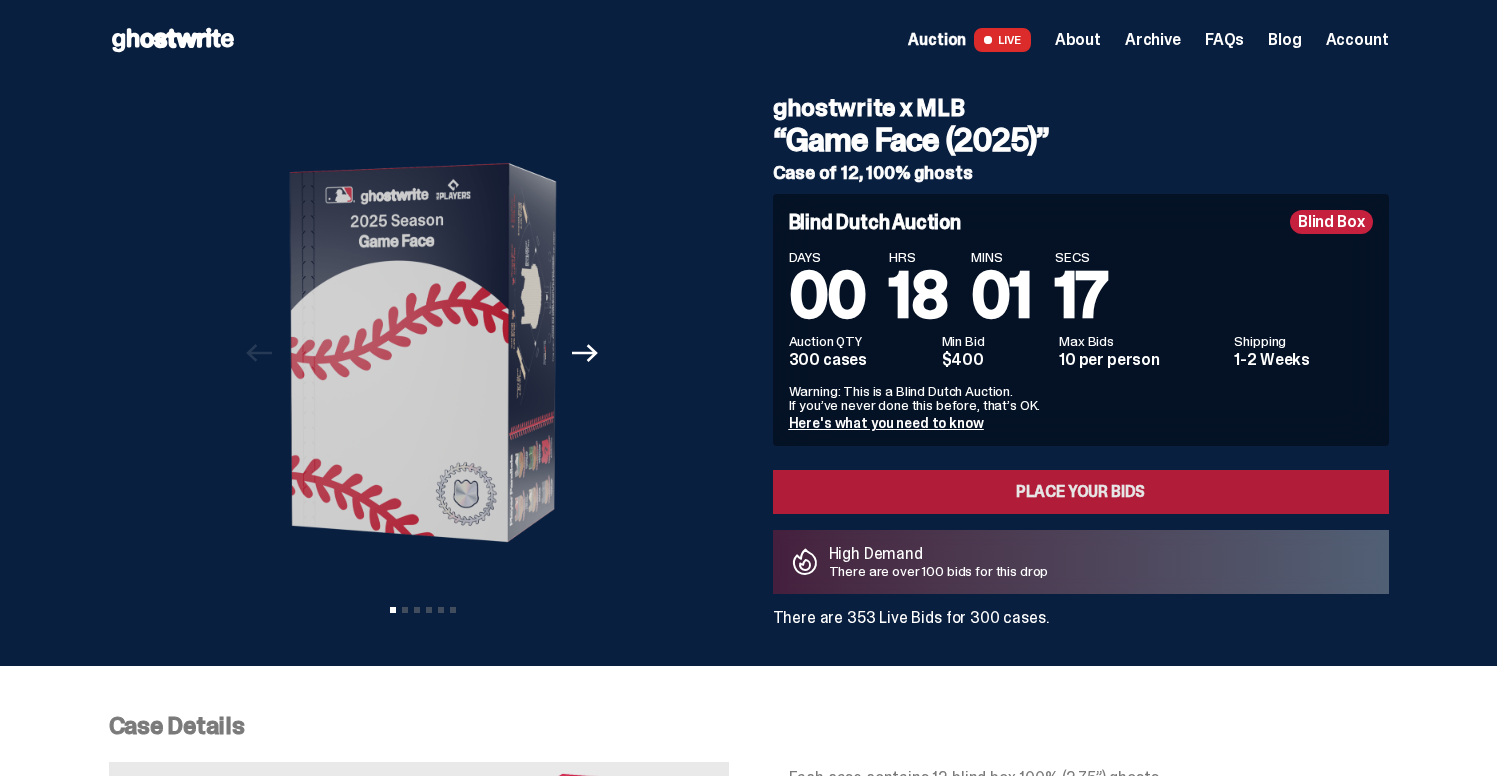 click on "Place your Bids" at bounding box center [1081, 492] 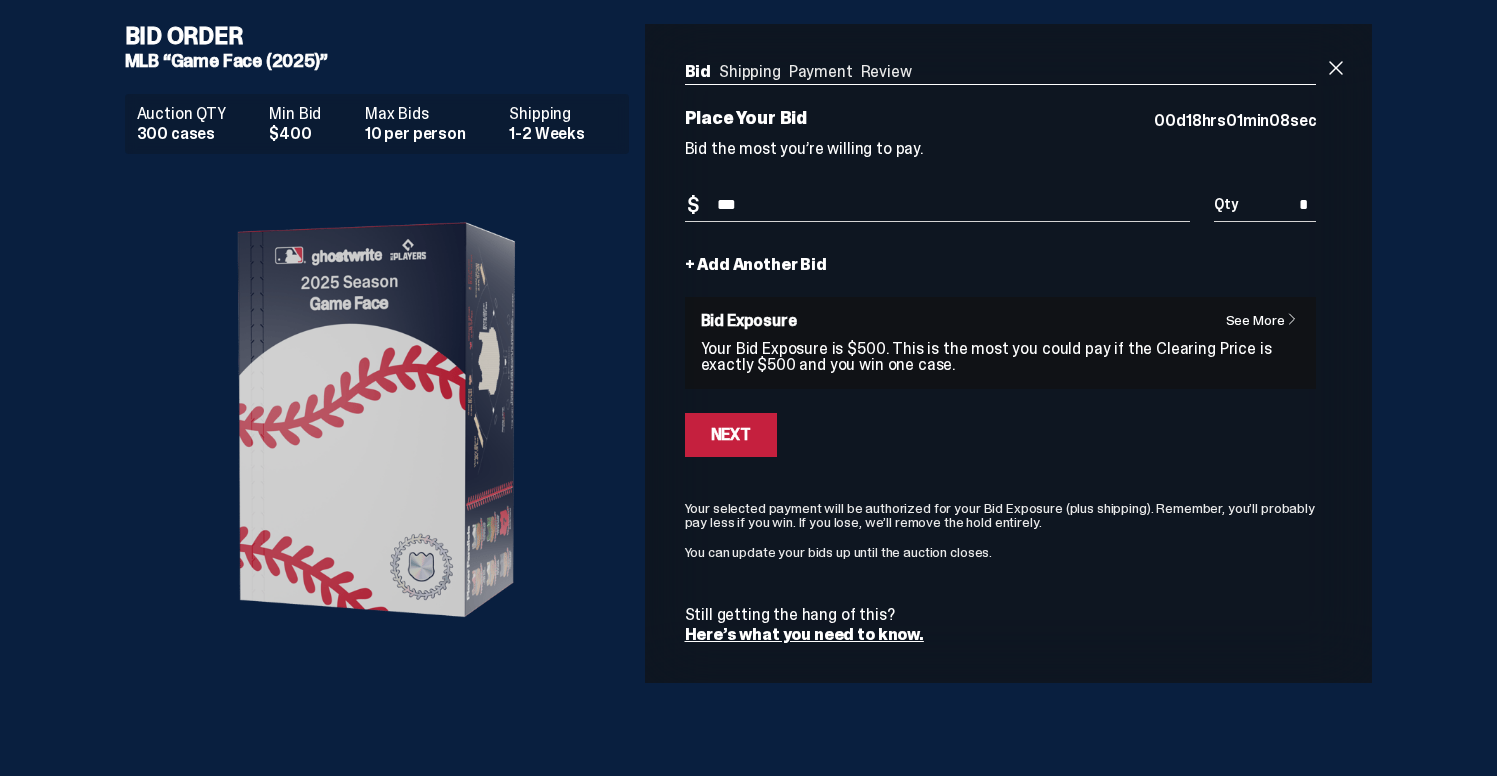 type on "***" 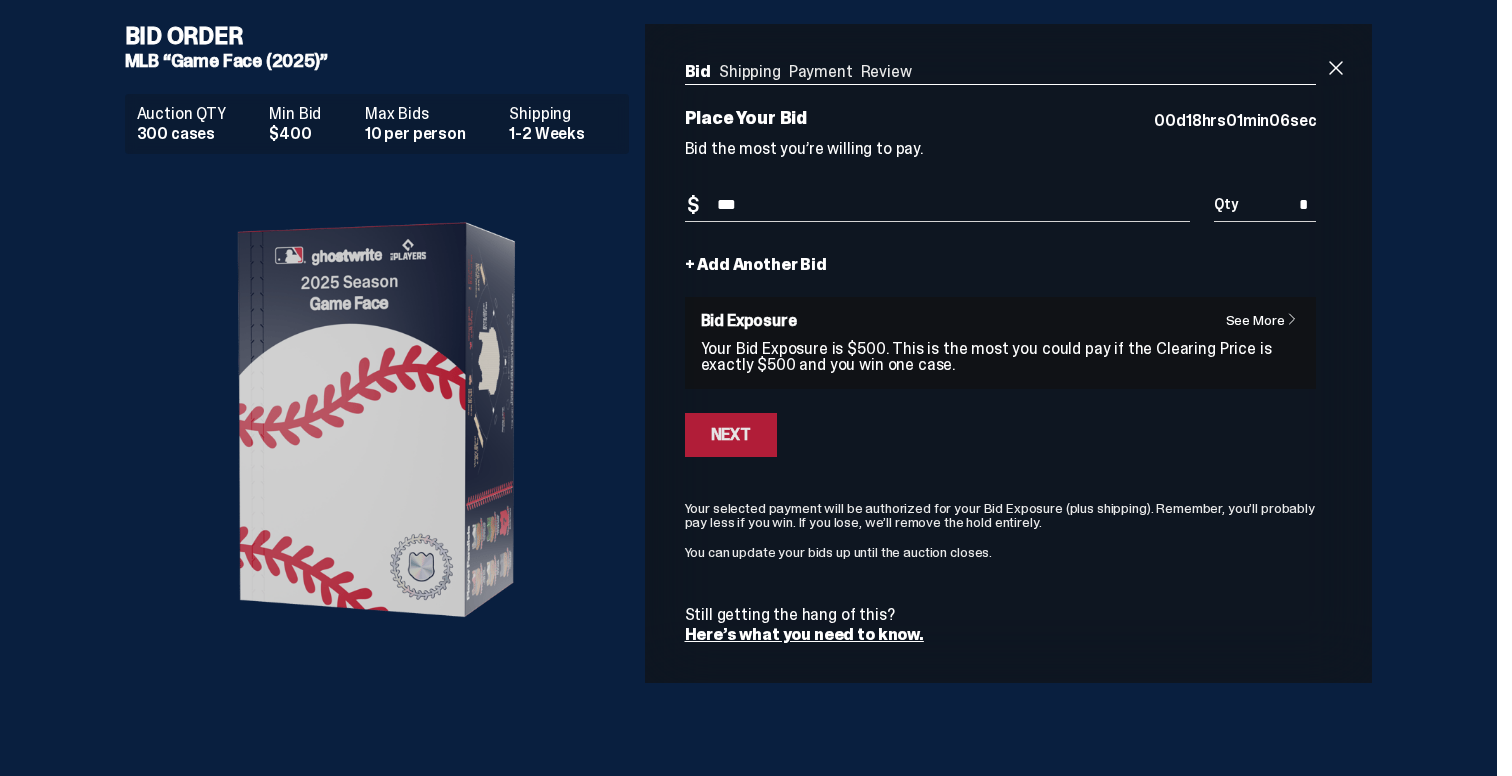 click on "Next" at bounding box center [731, 435] 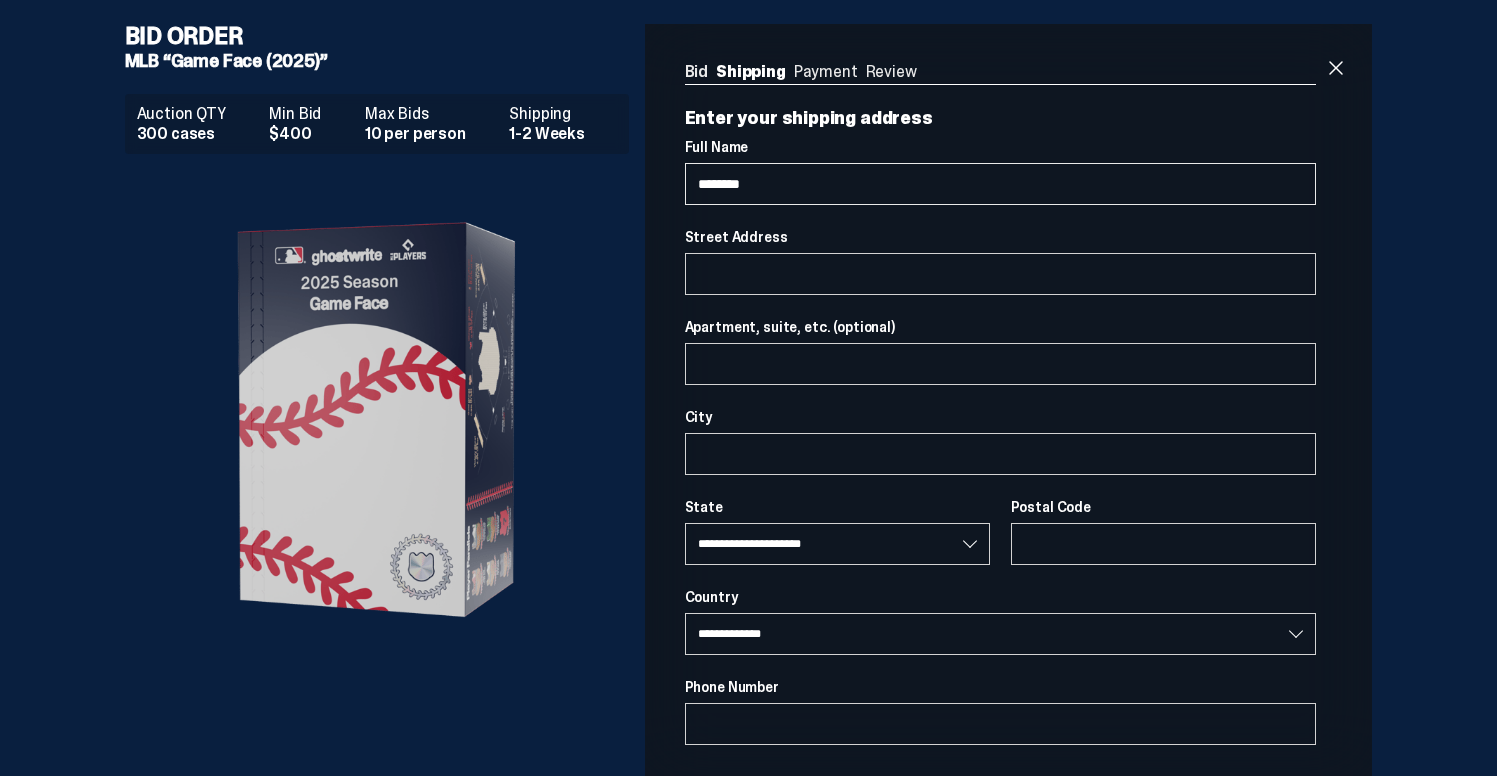 type on "*********" 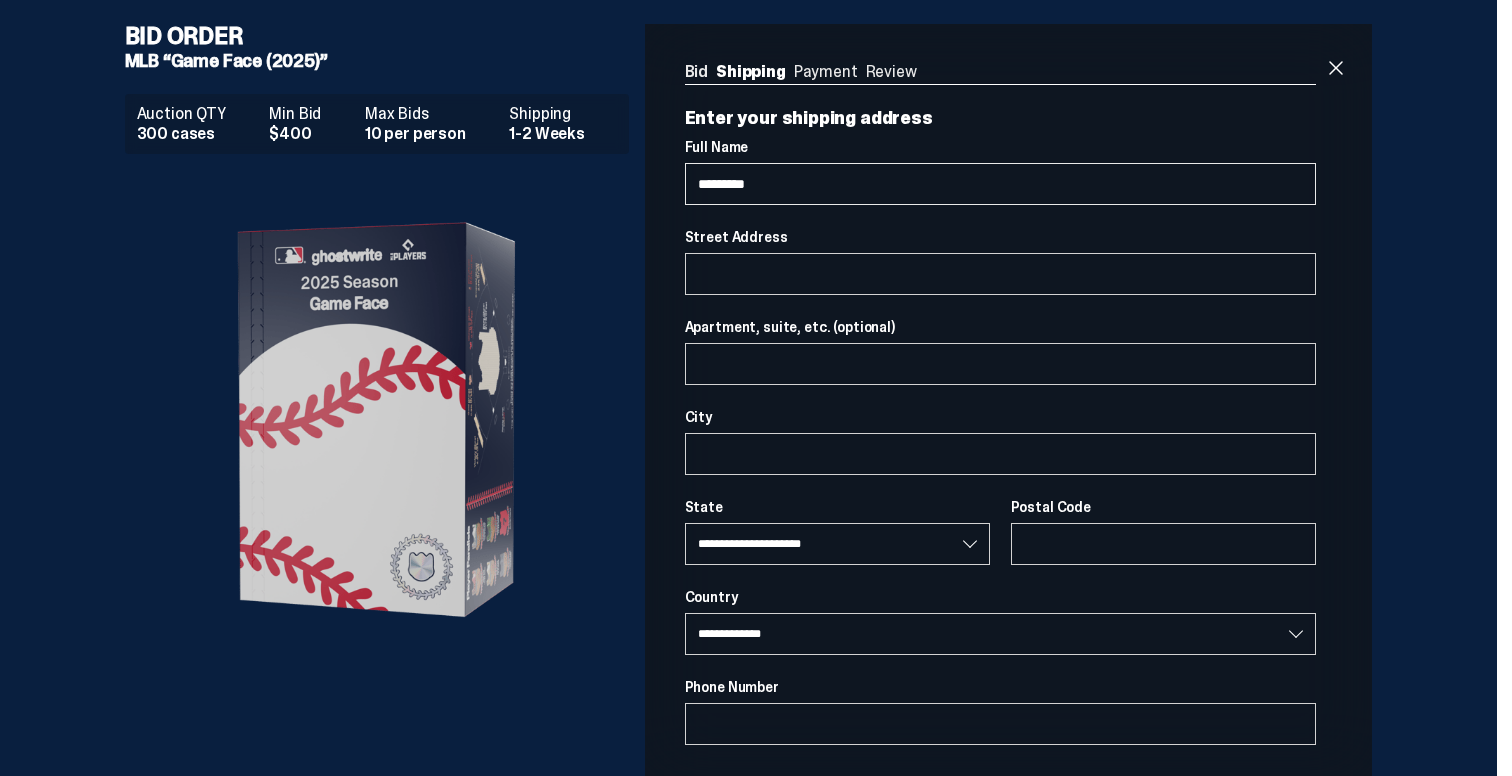 select 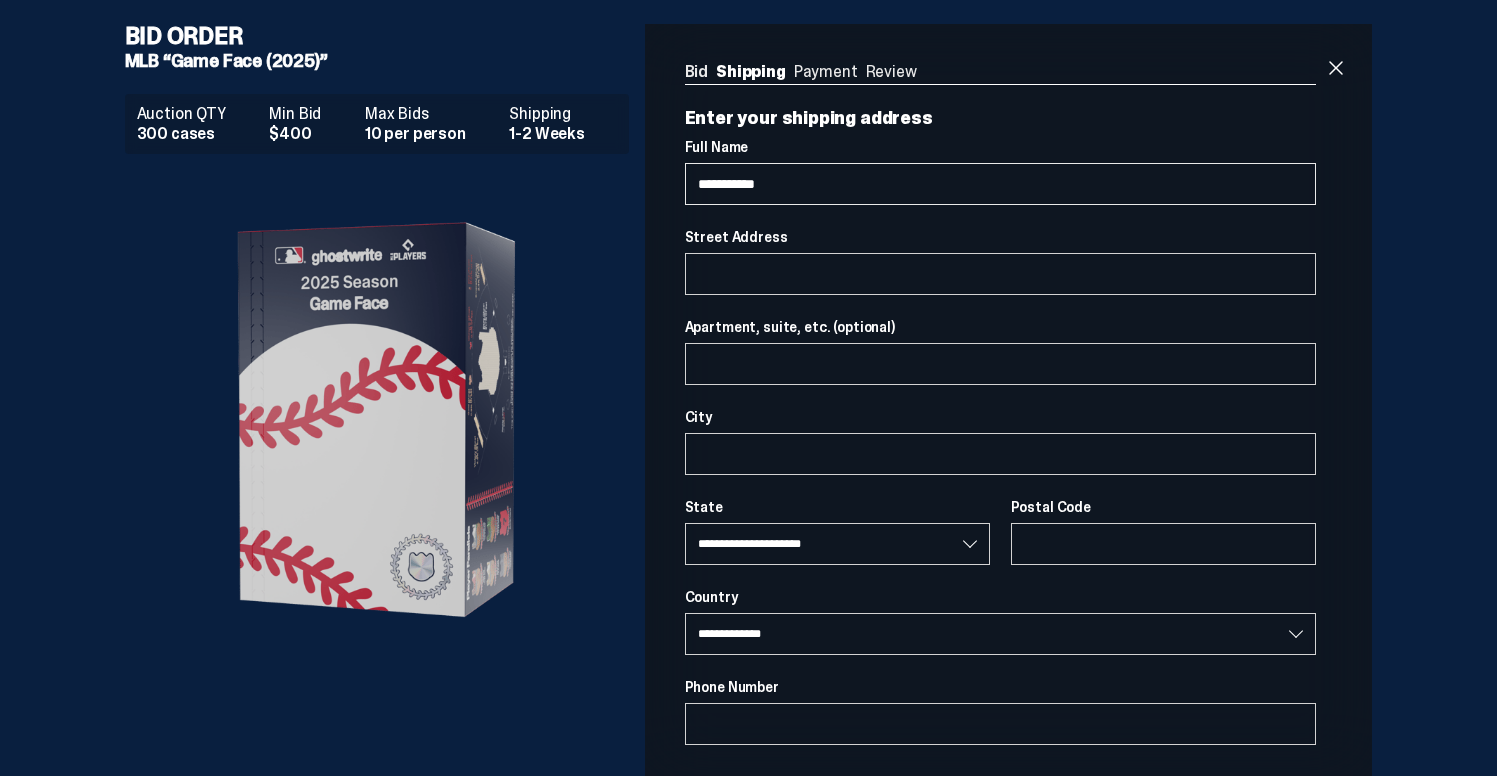 type on "**********" 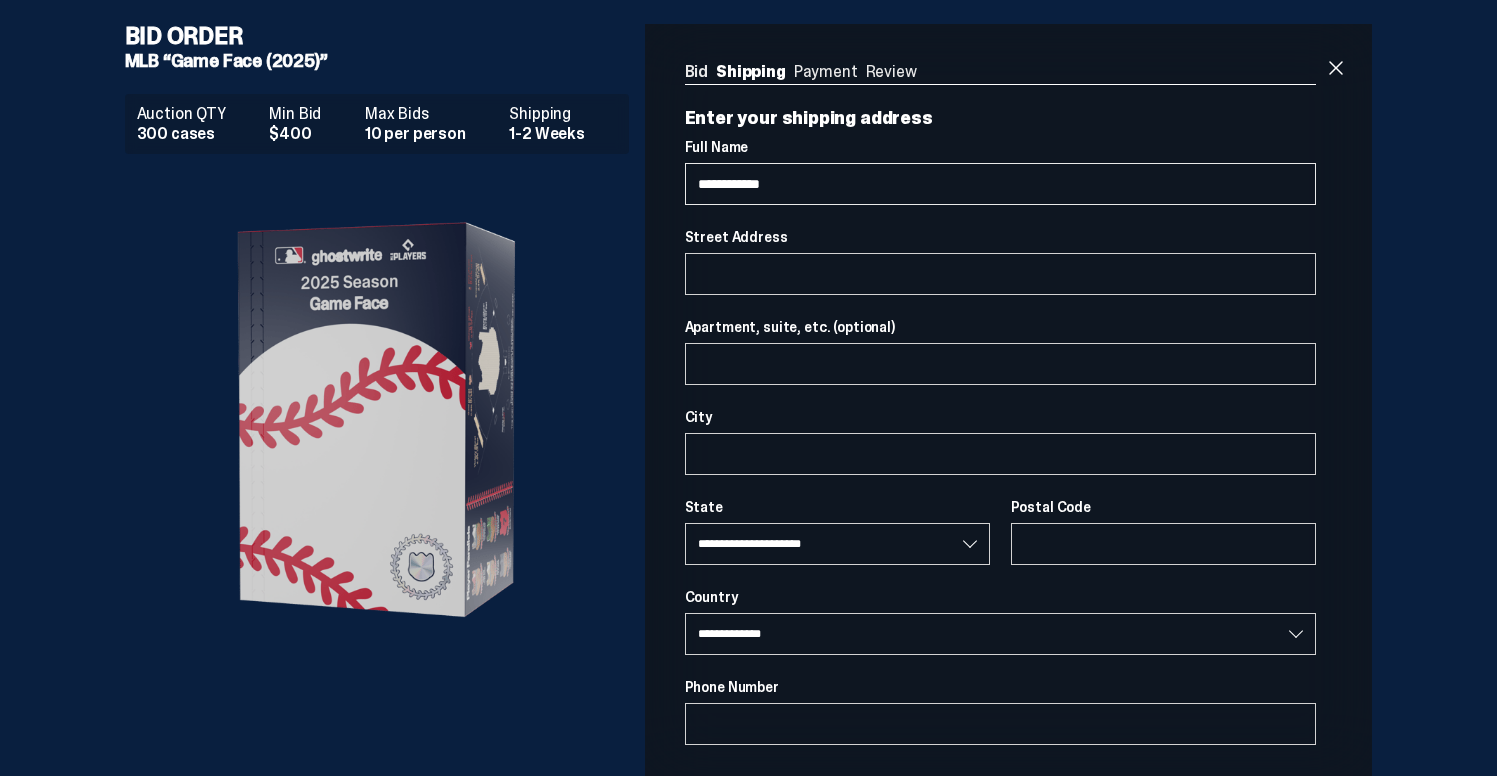 select 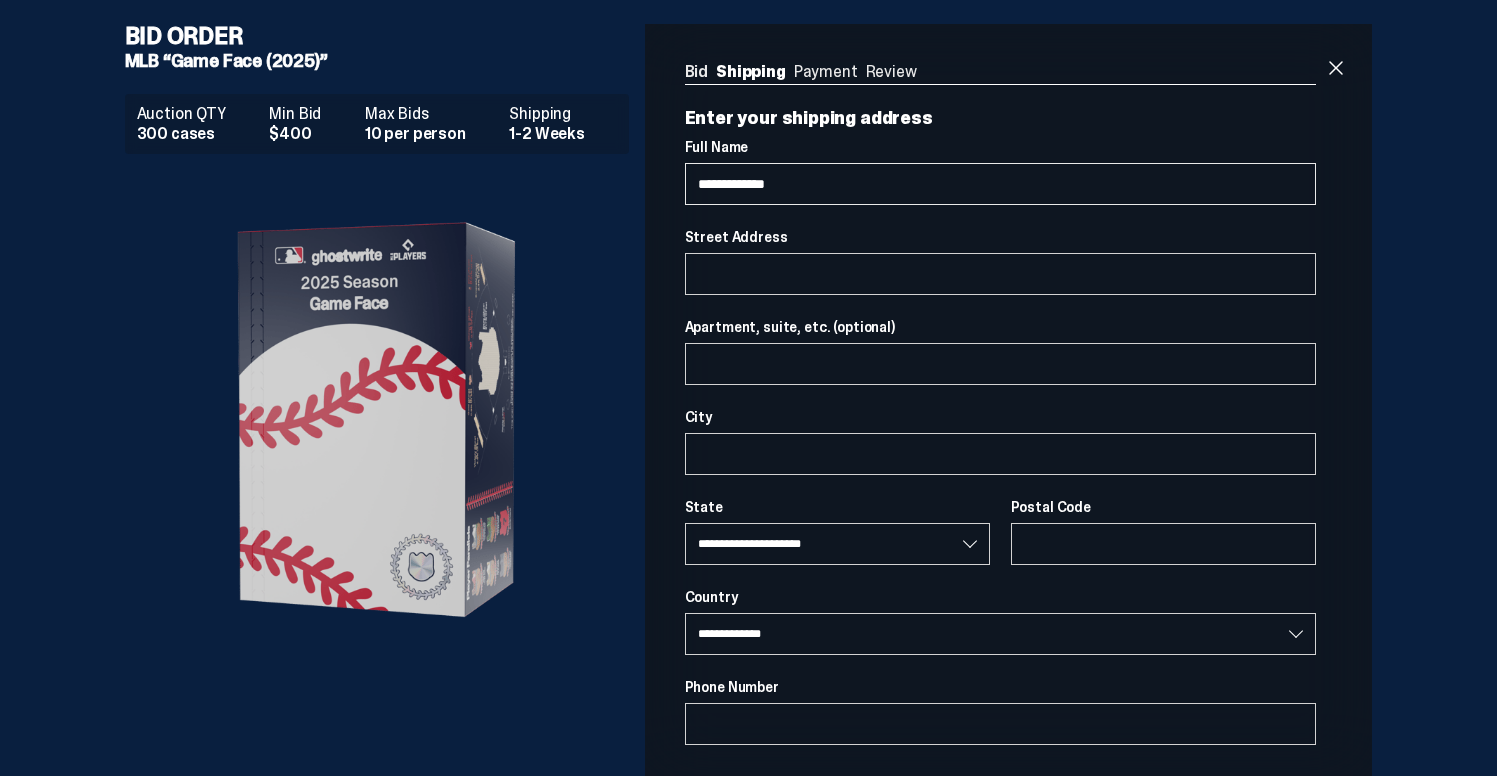 select 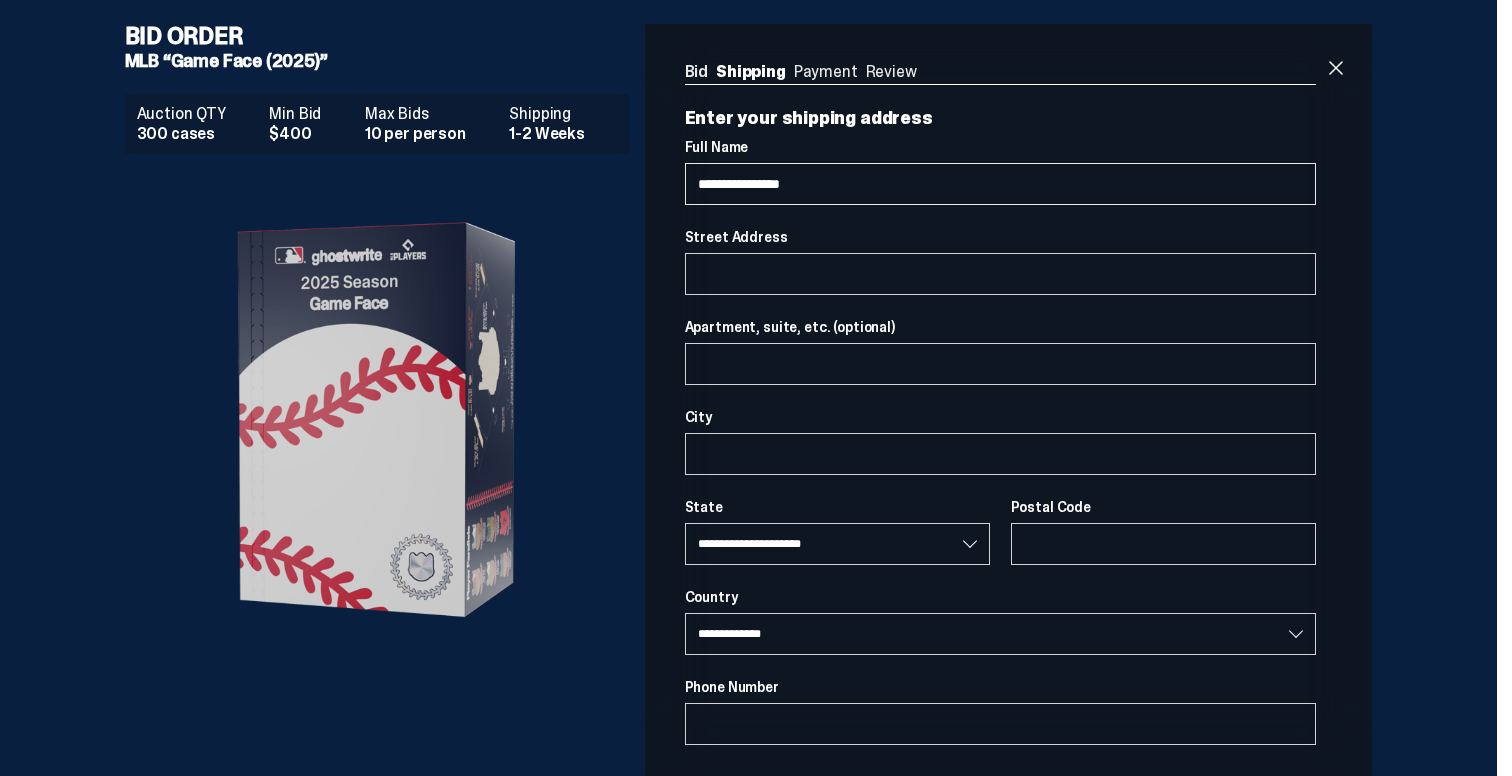 type on "**********" 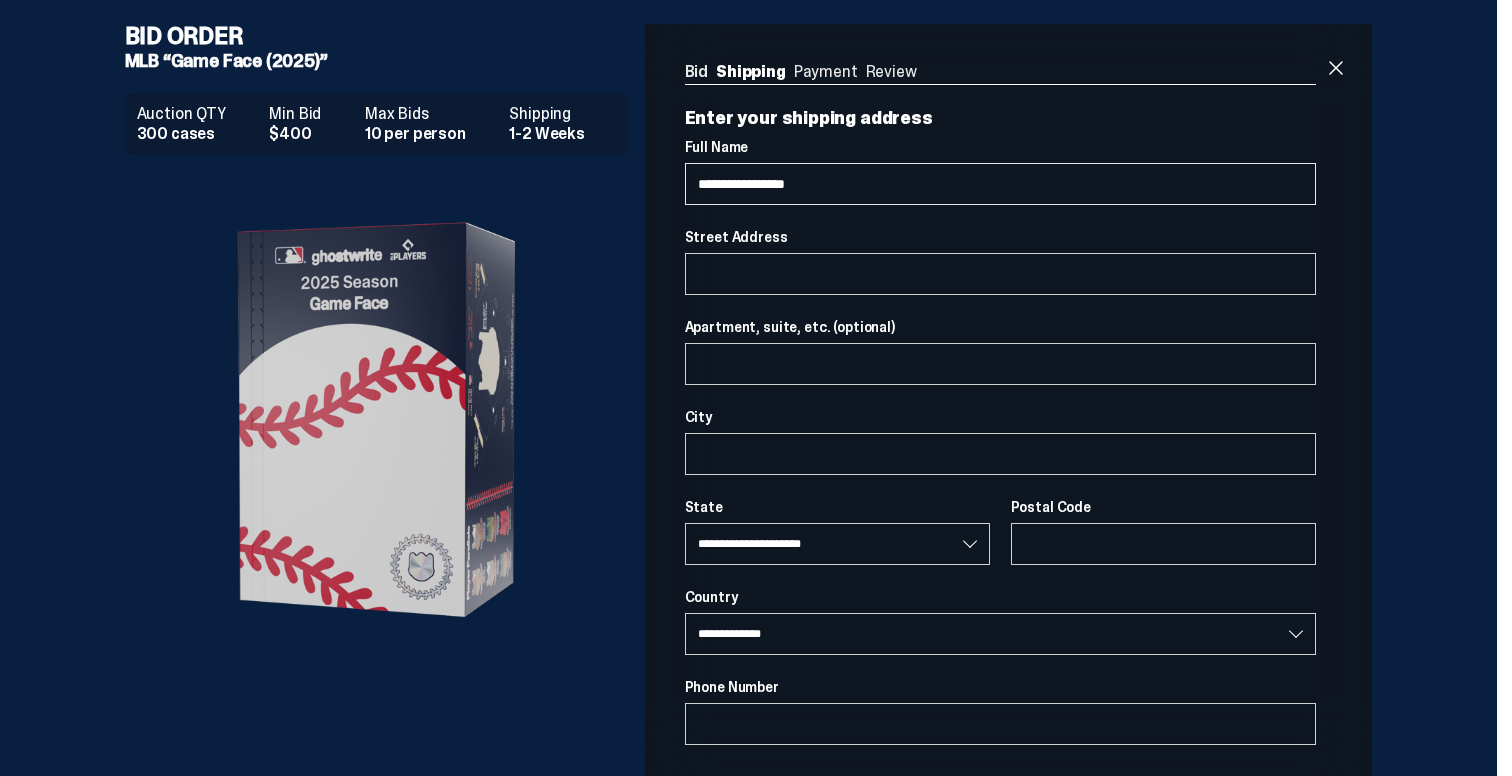 select 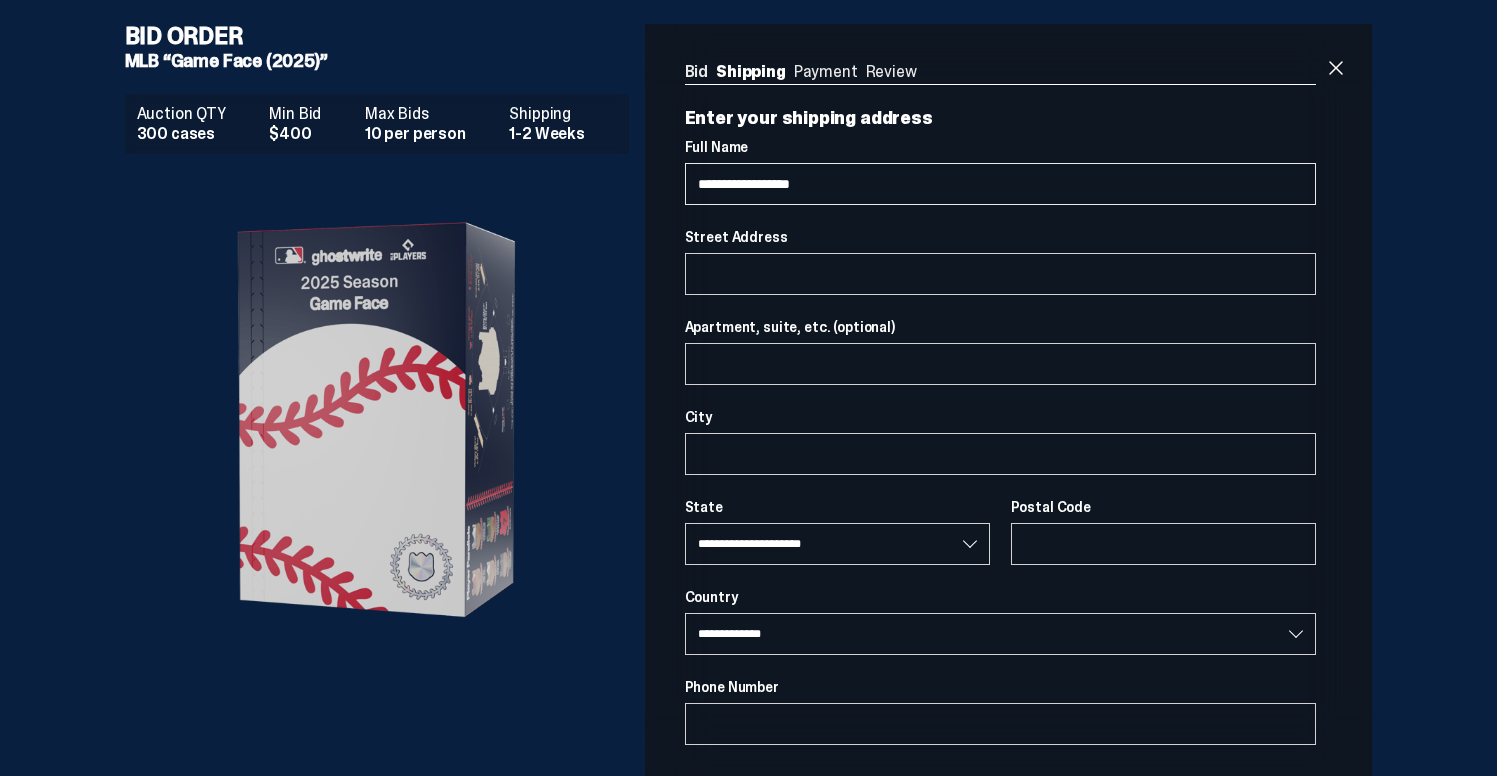 select 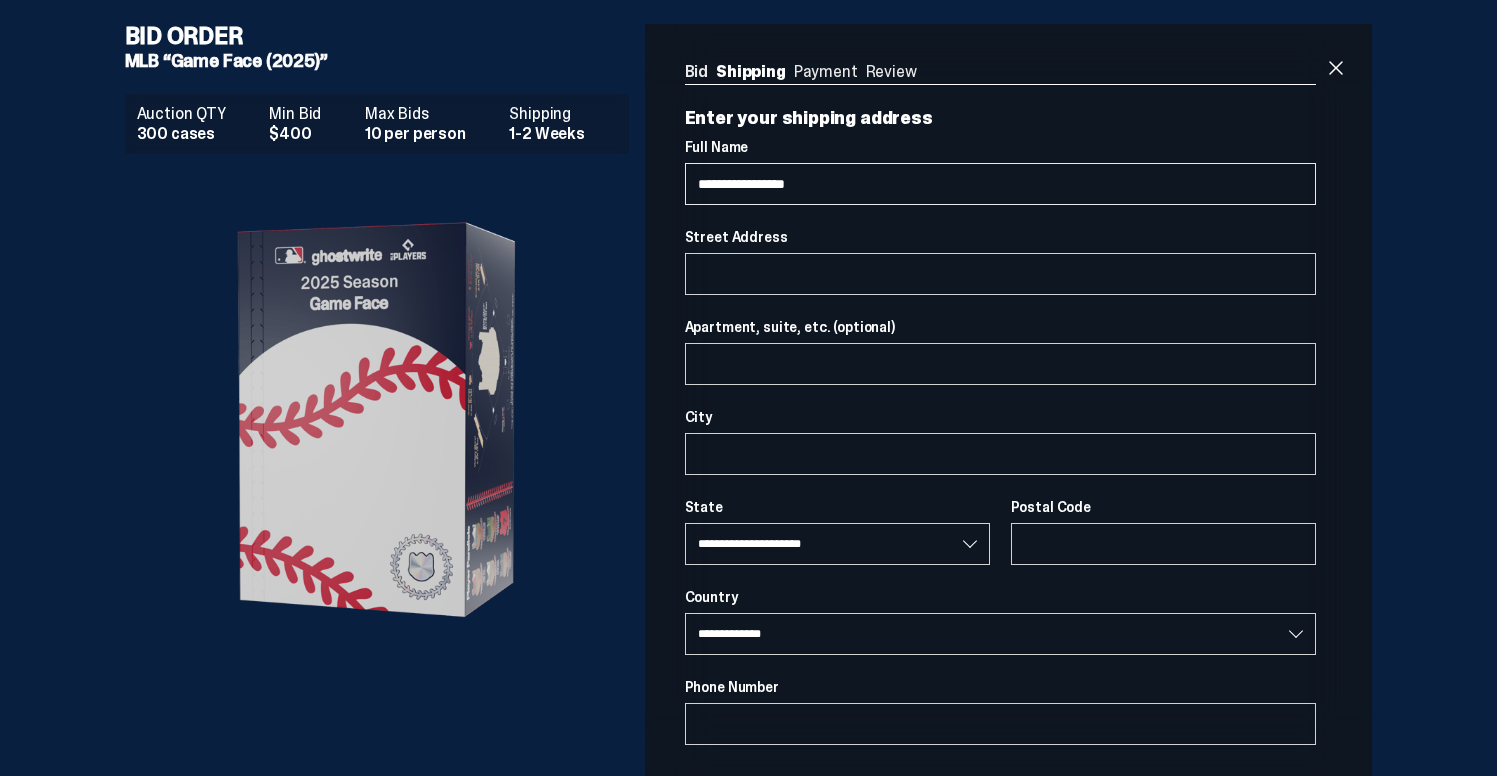 type on "**********" 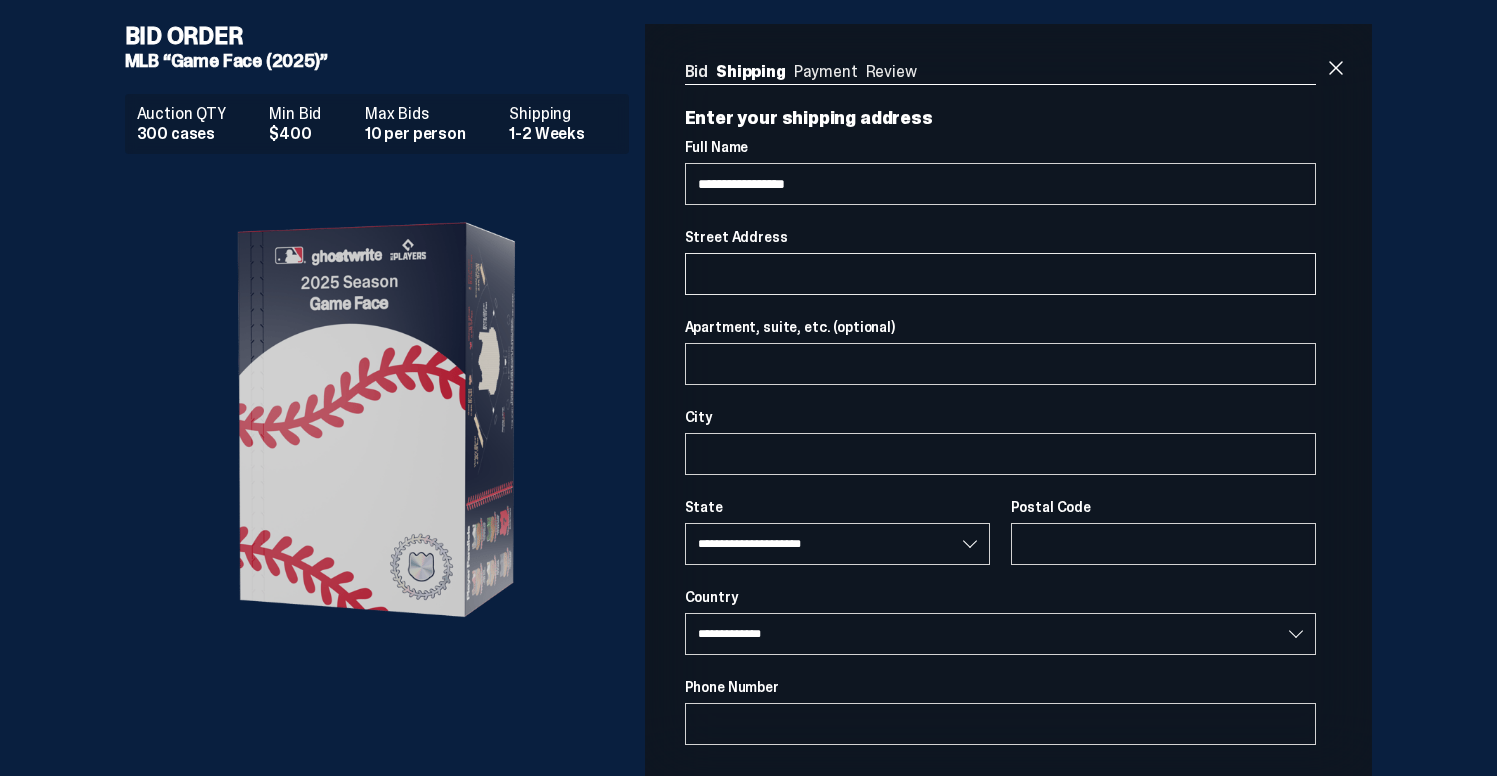 select 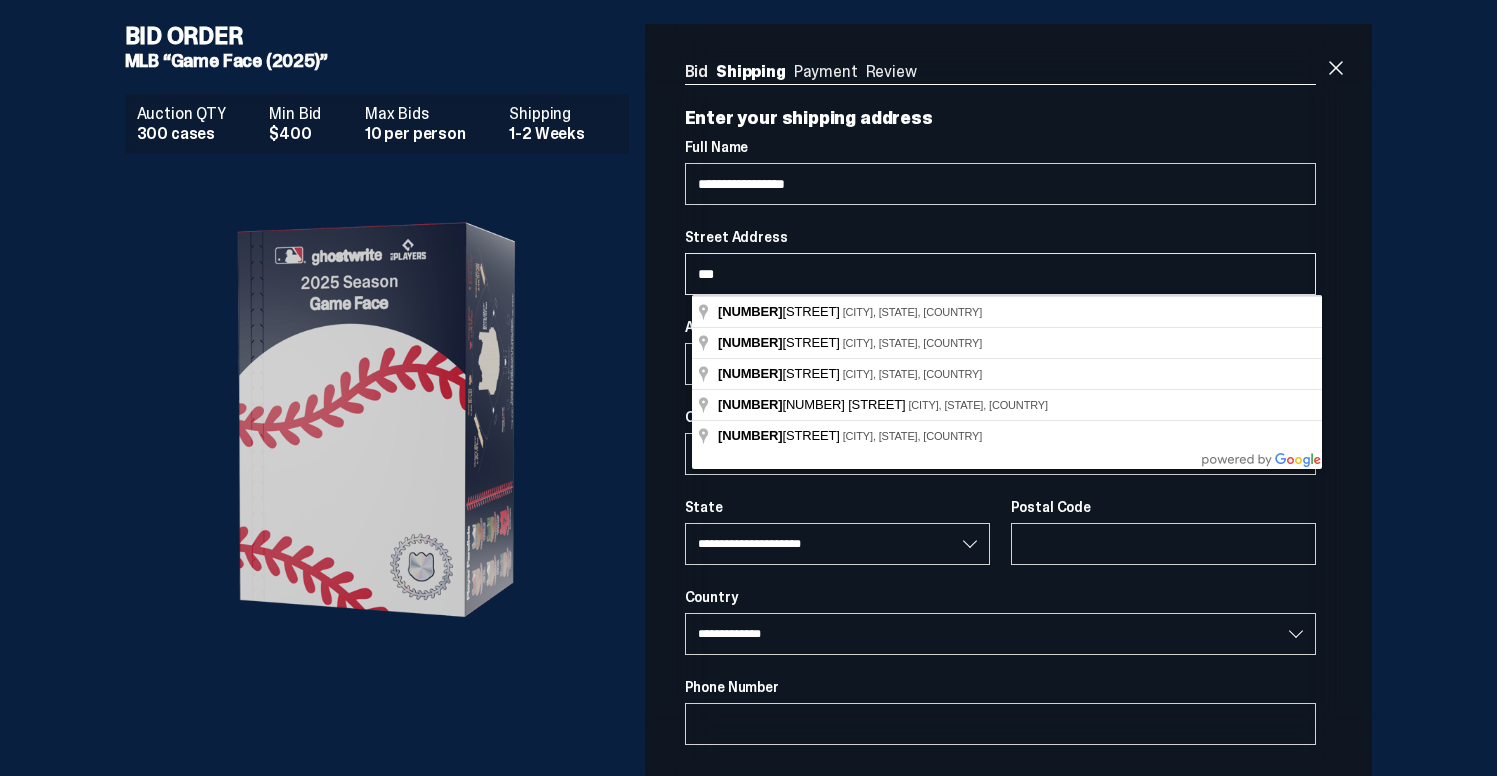 type on "***" 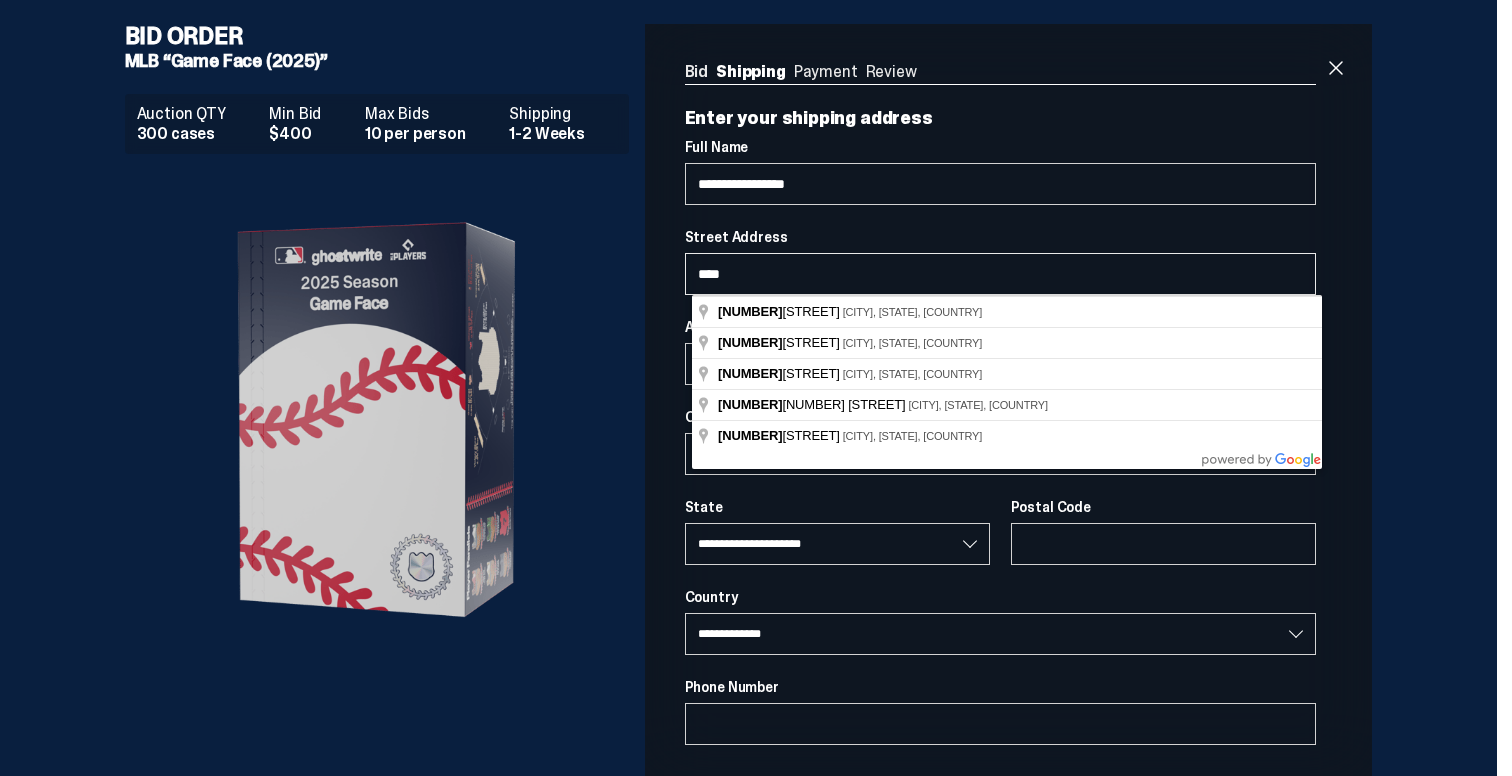 select 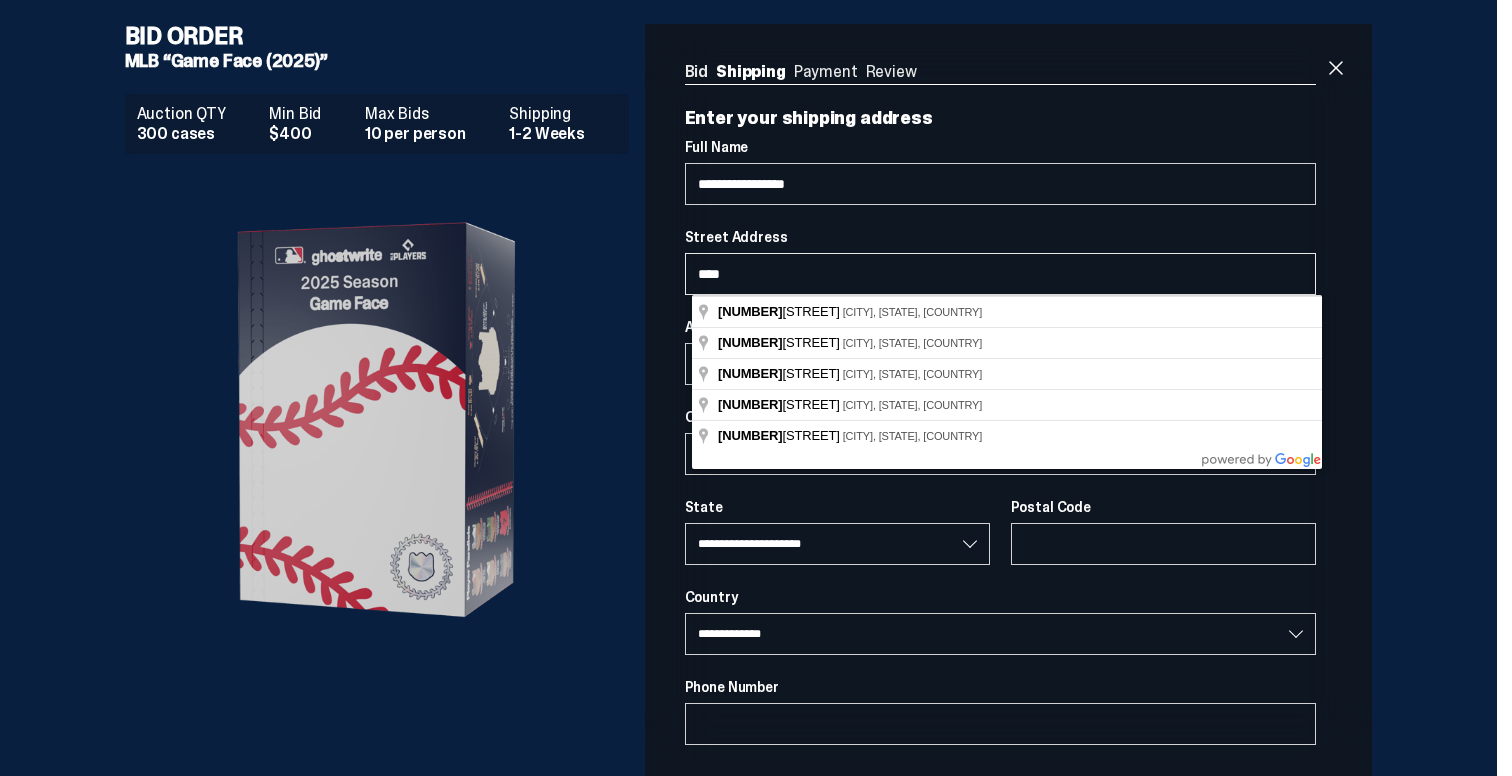 select 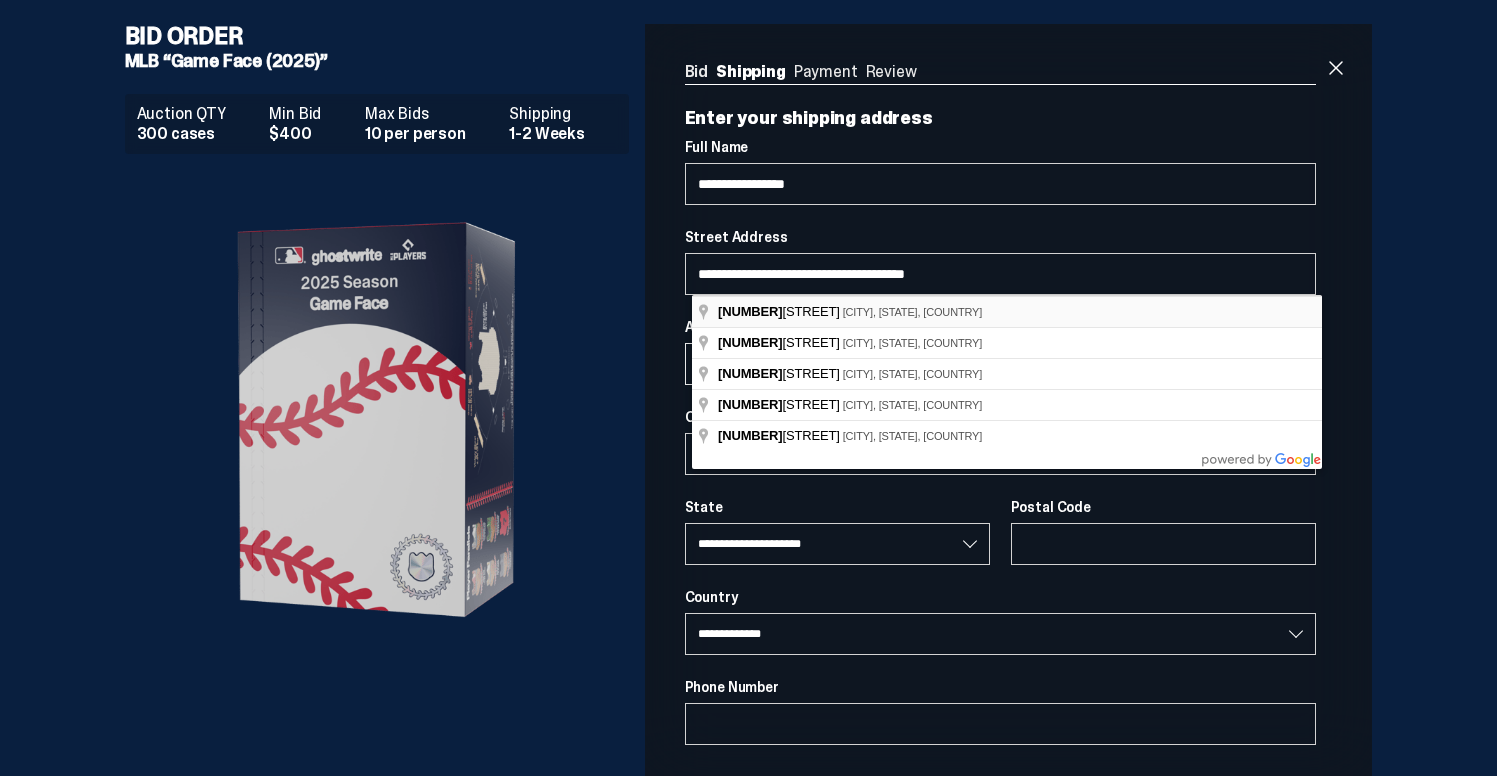 type on "**********" 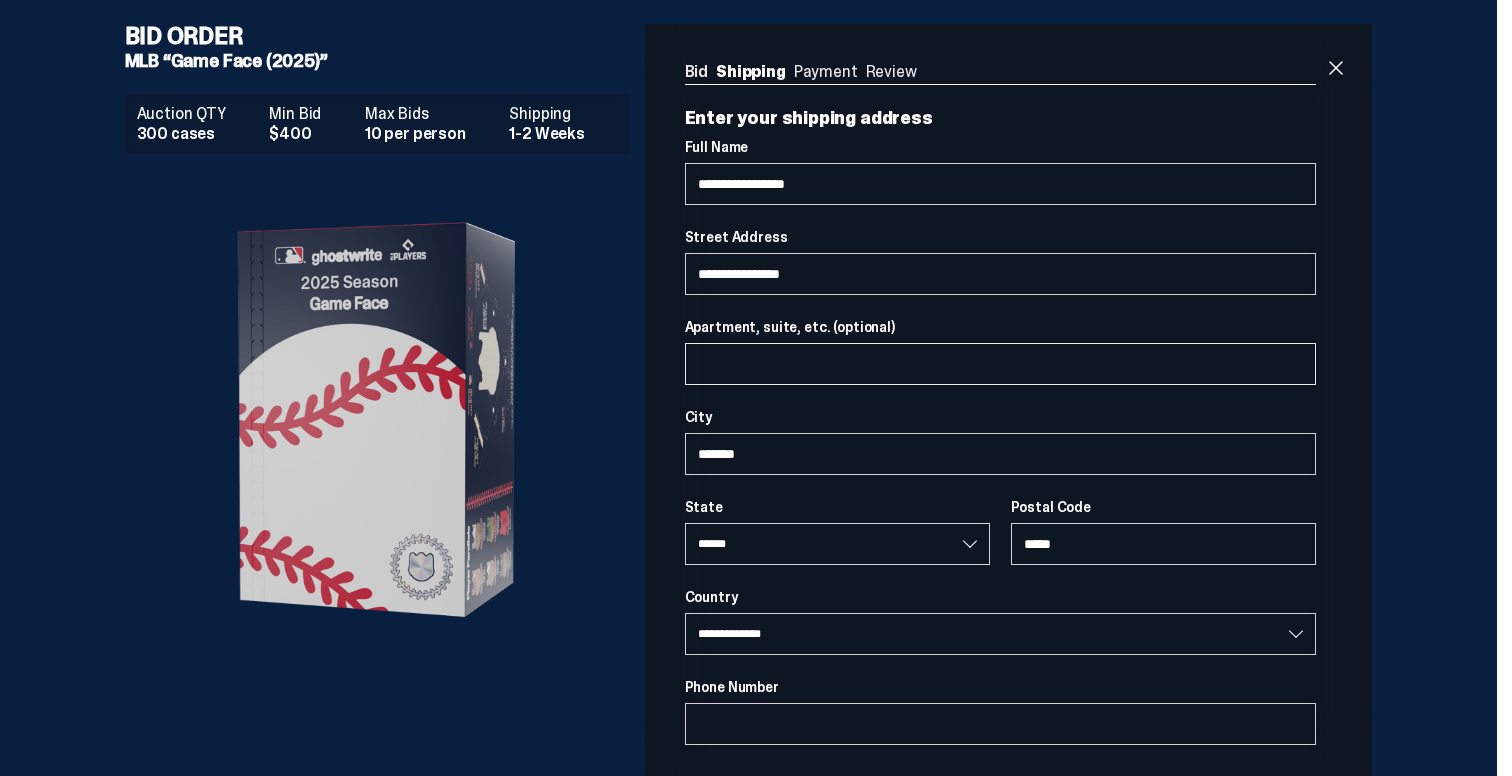 click on "Apartment, suite, etc. (optional)" at bounding box center (1001, 364) 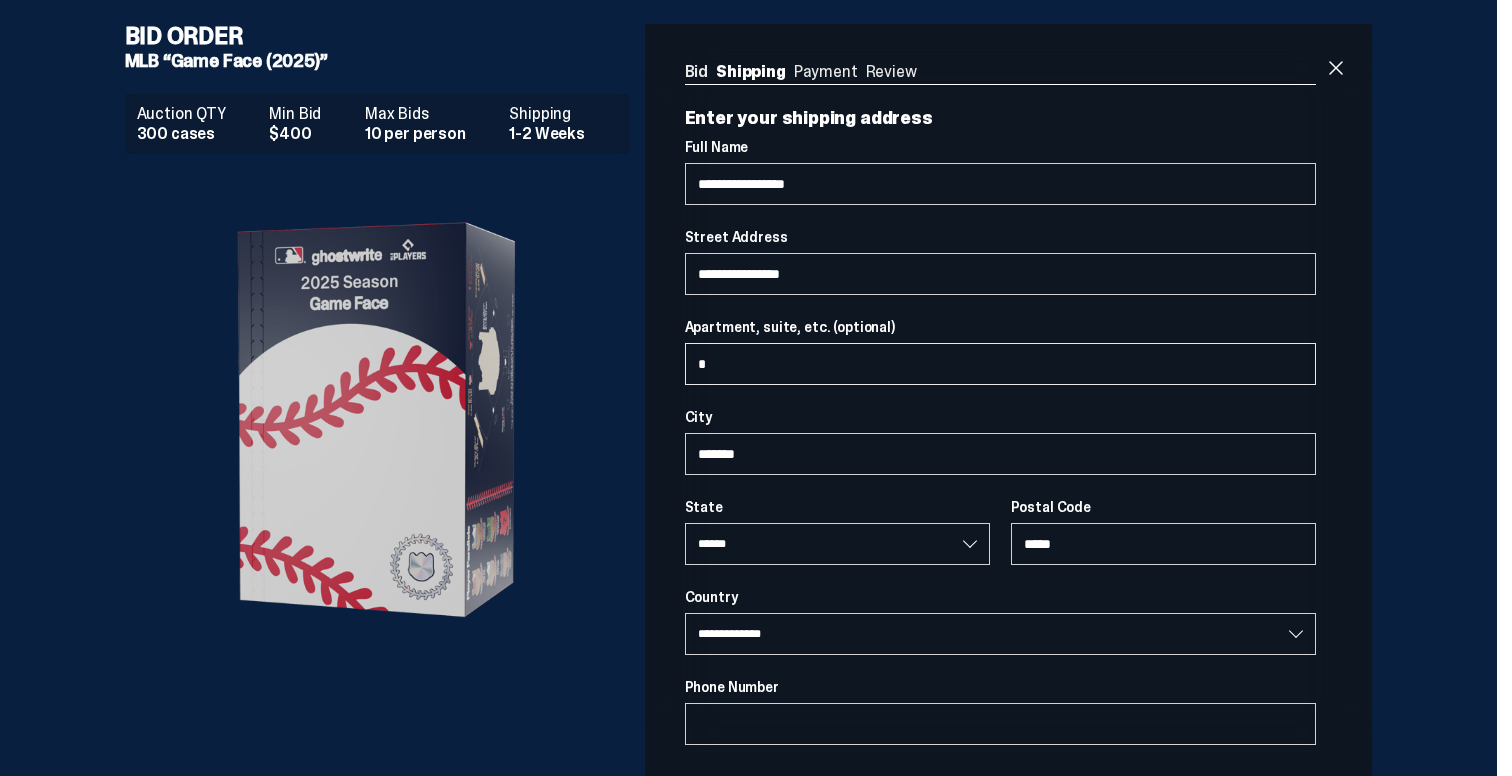 type on "**" 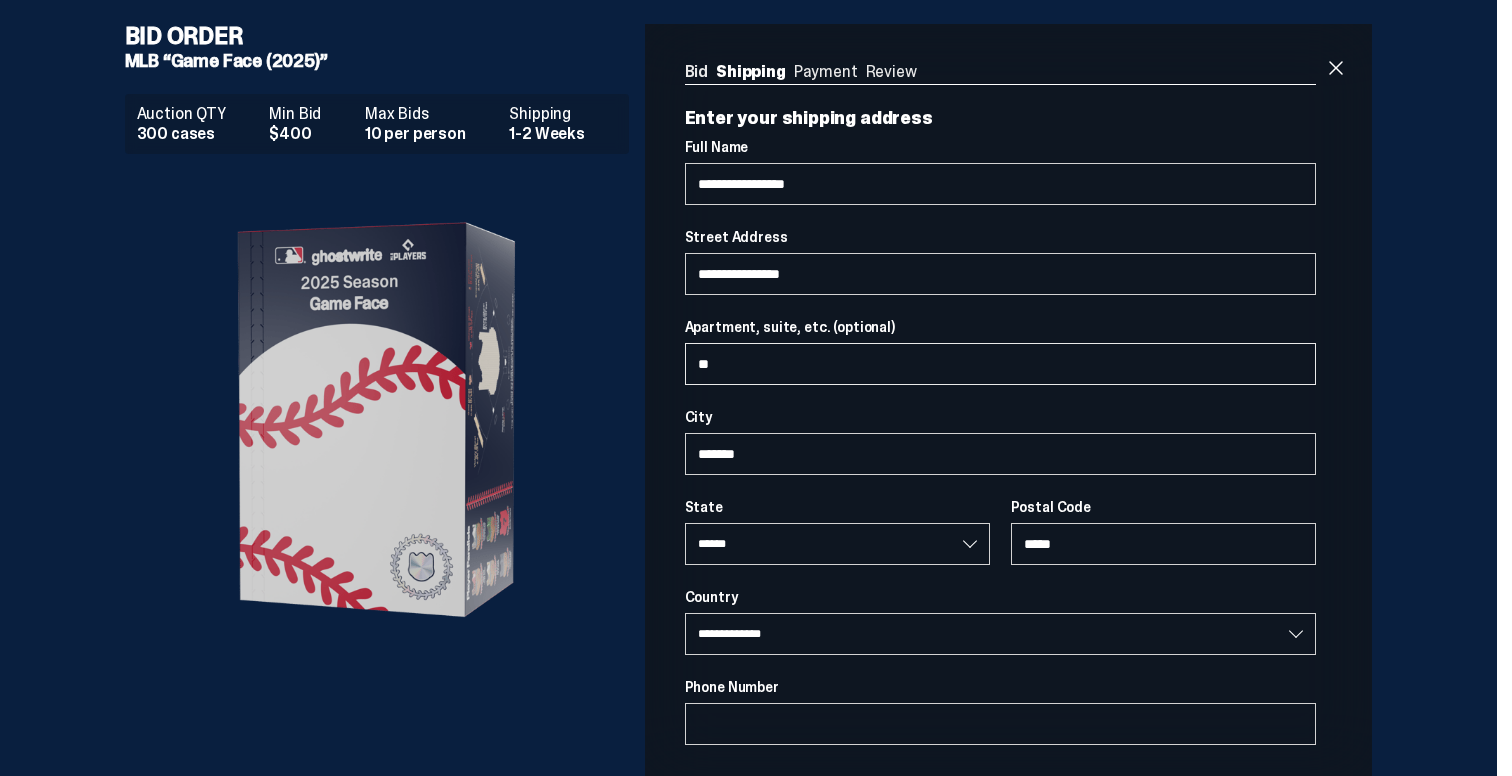 select on "**" 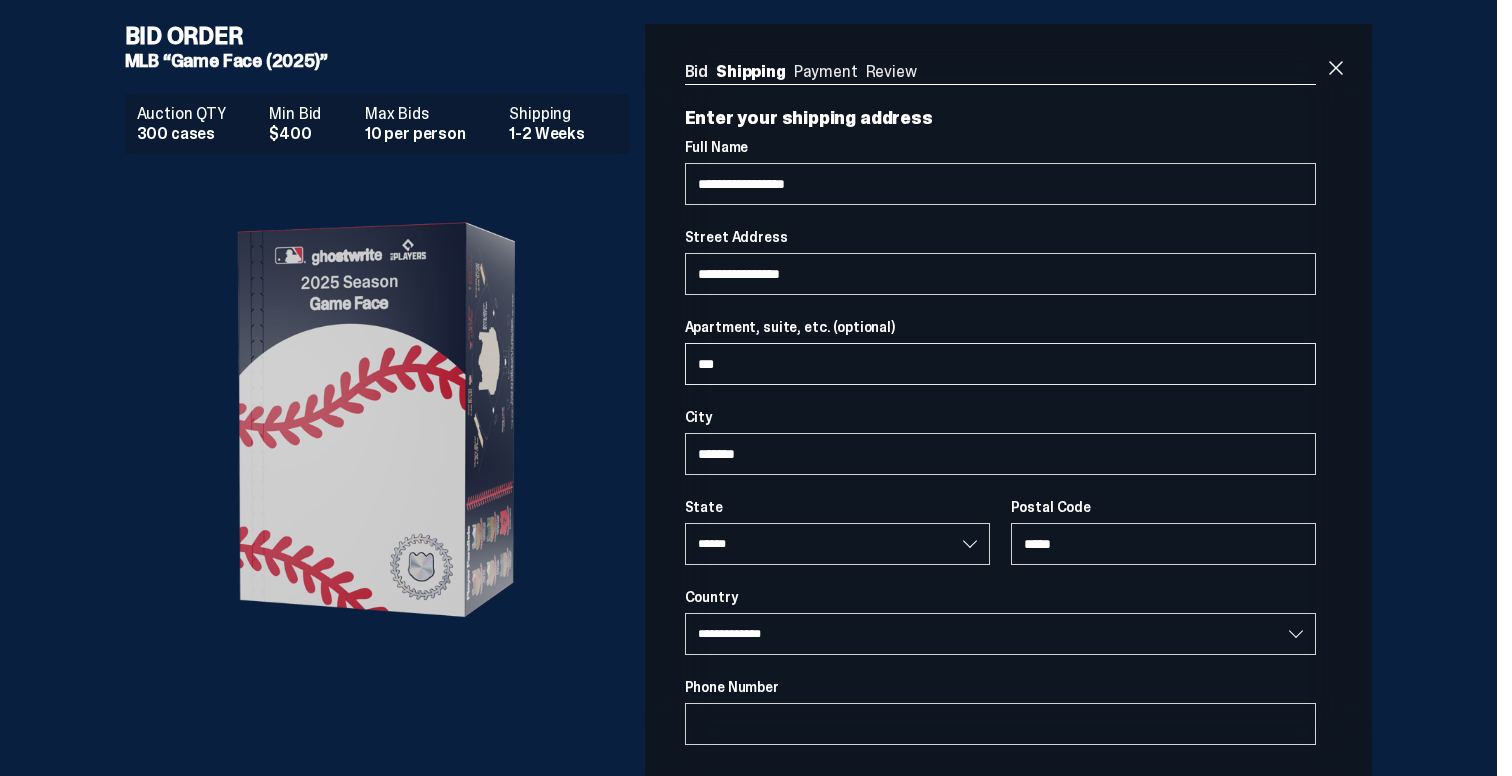 type on "***" 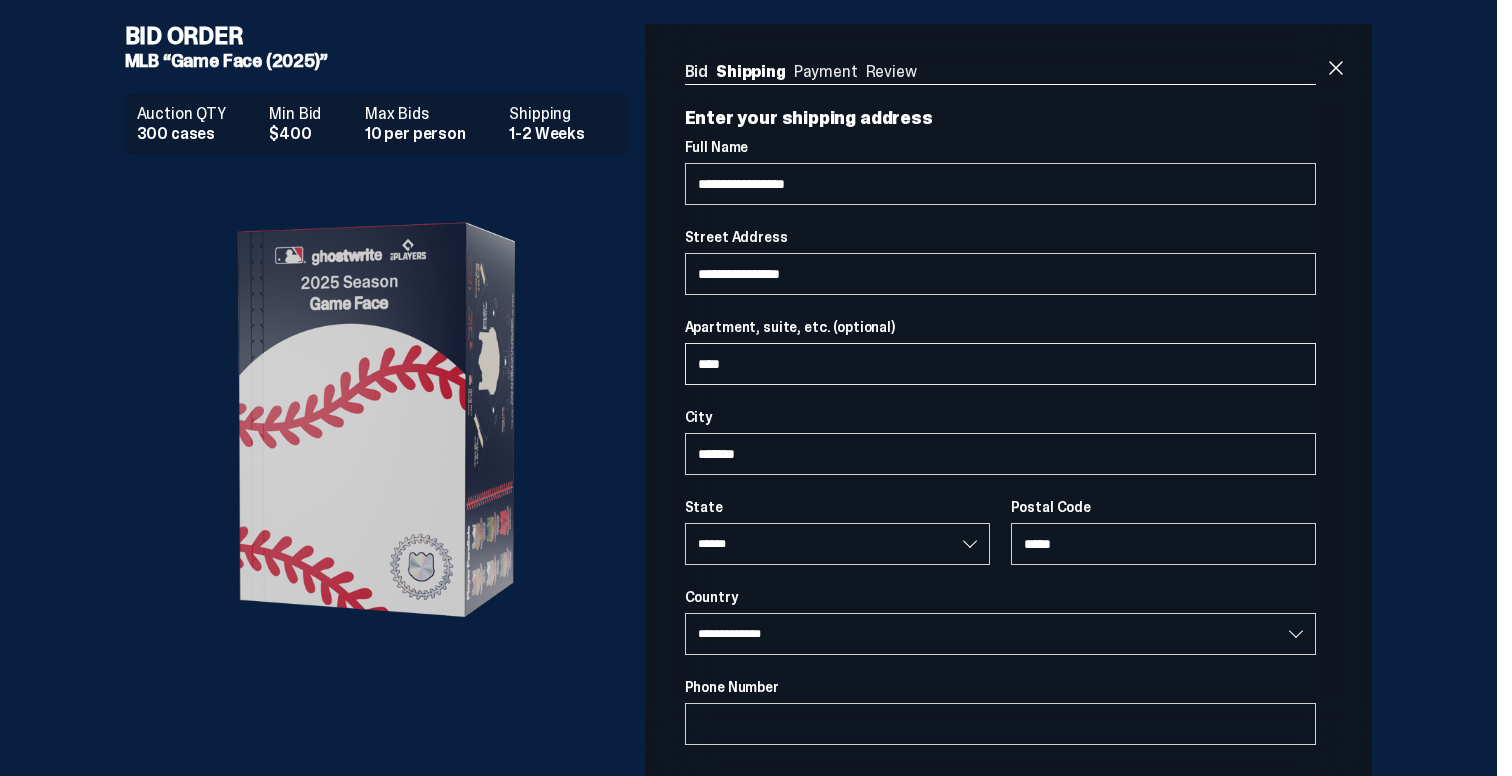 select on "**" 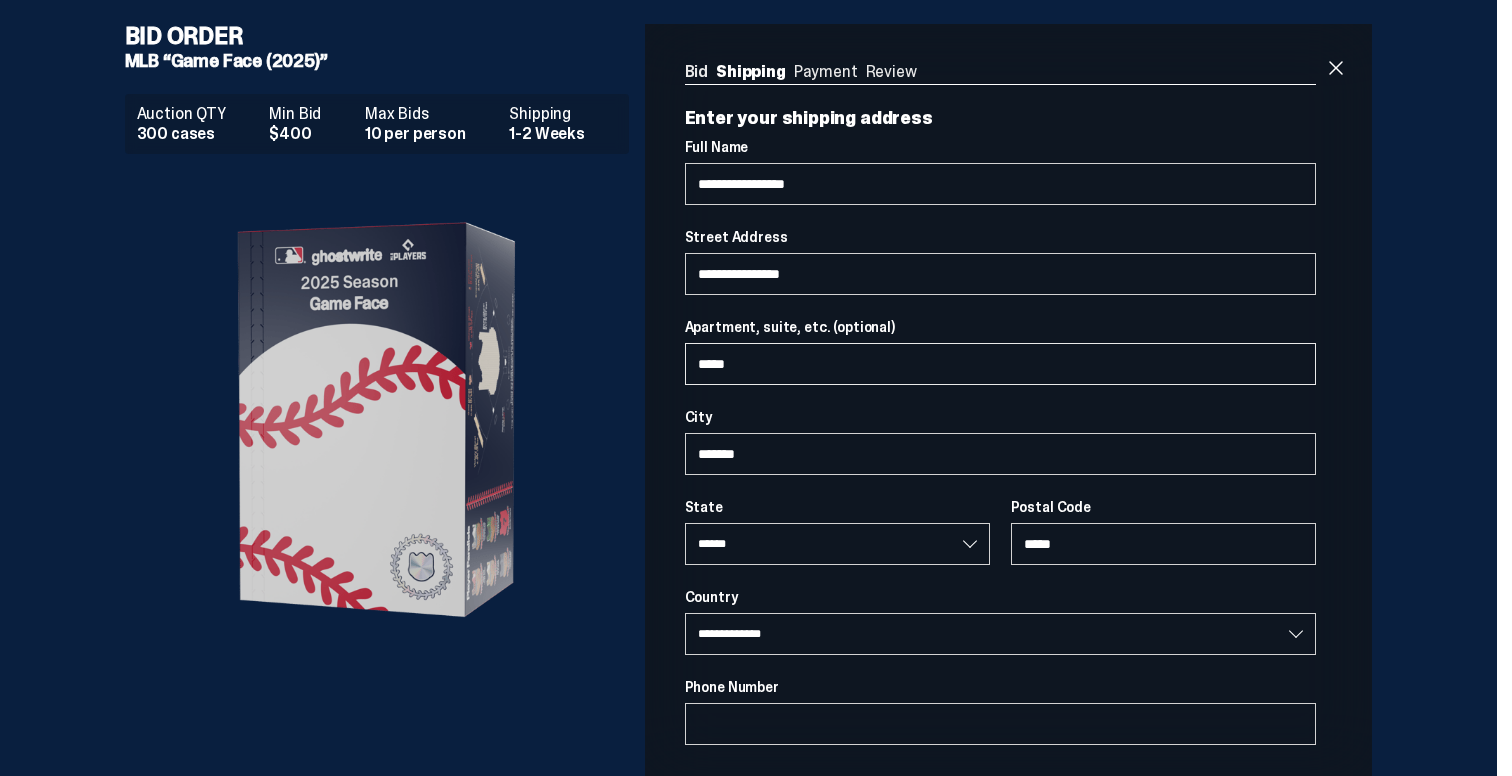 select on "**" 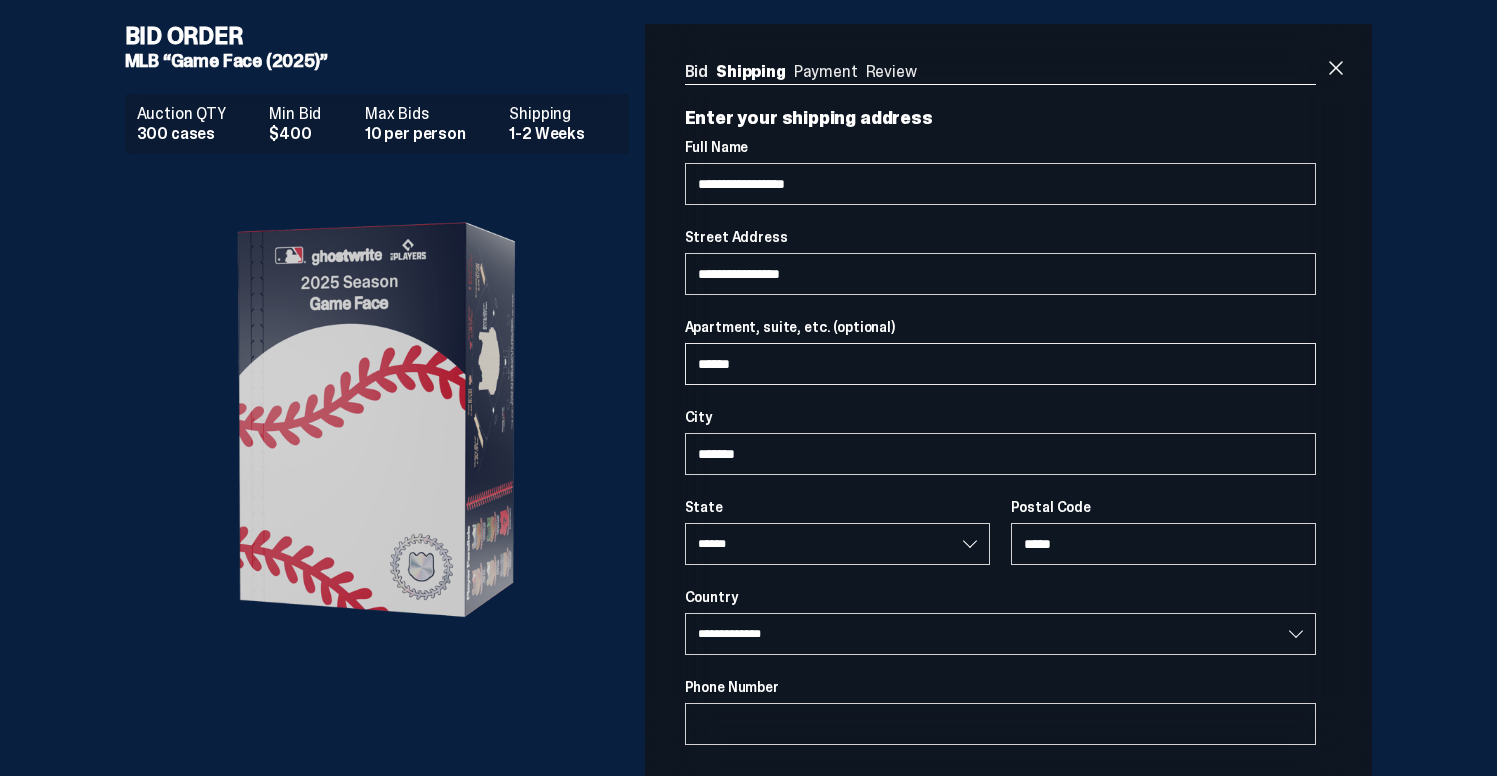 select on "**" 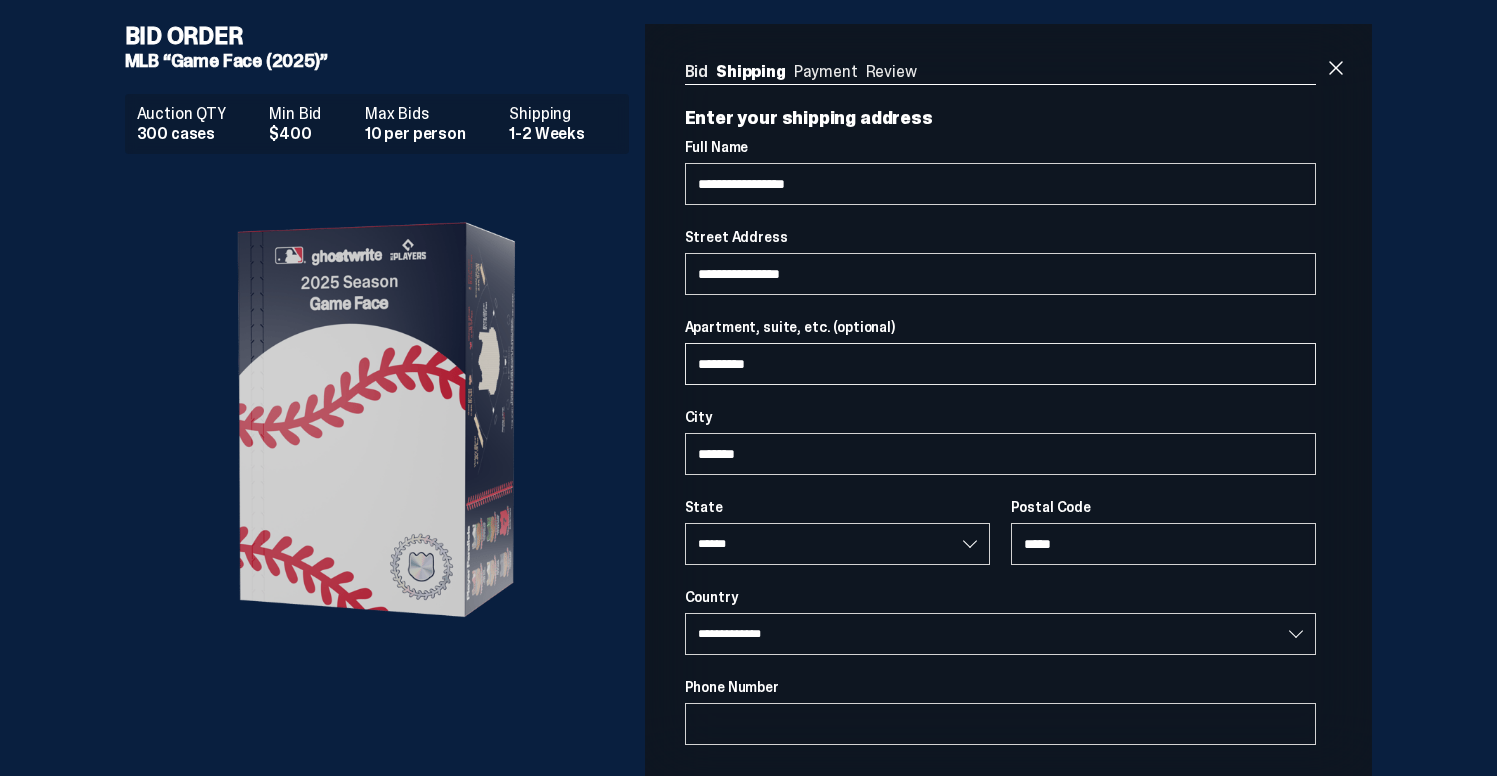 type on "**********" 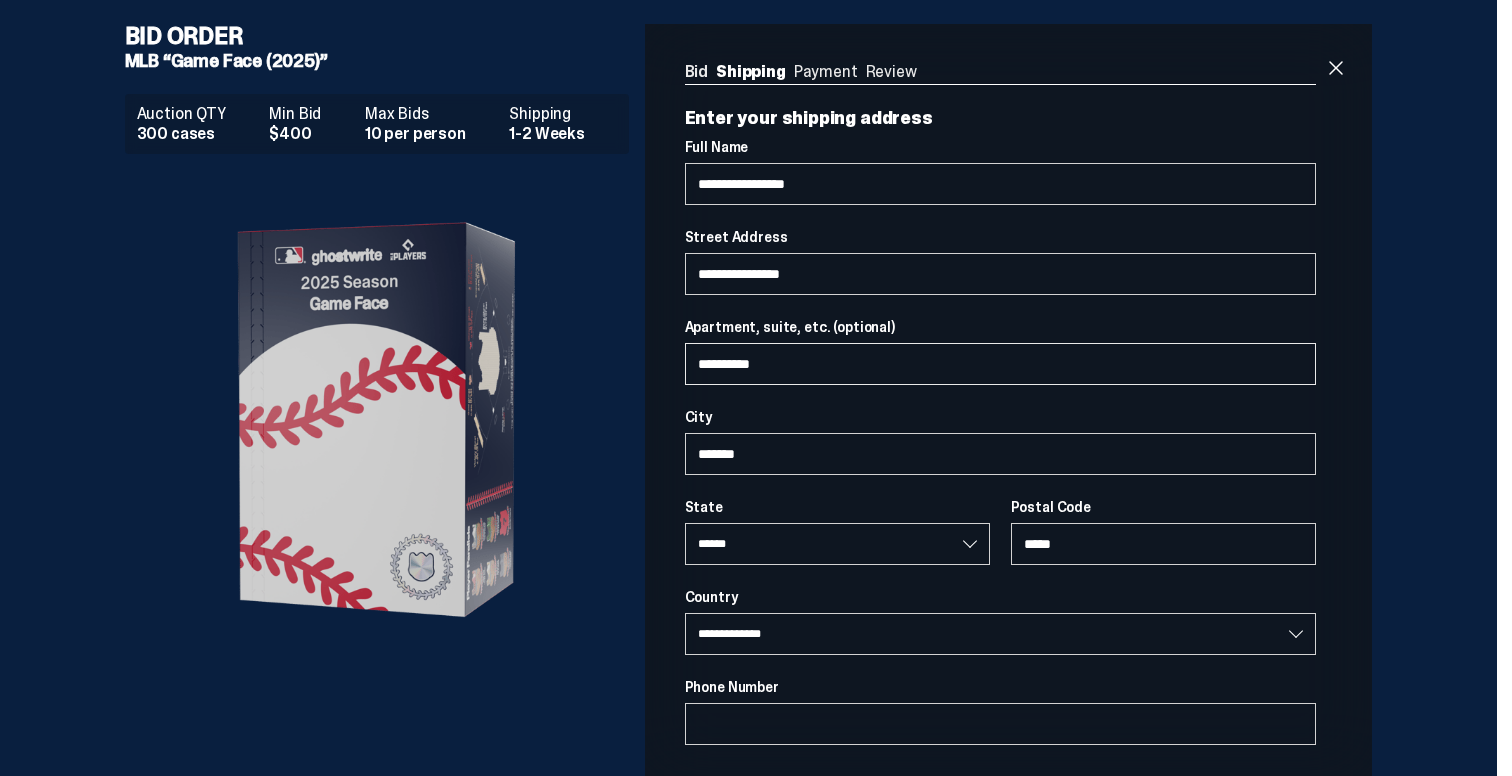 select on "**" 